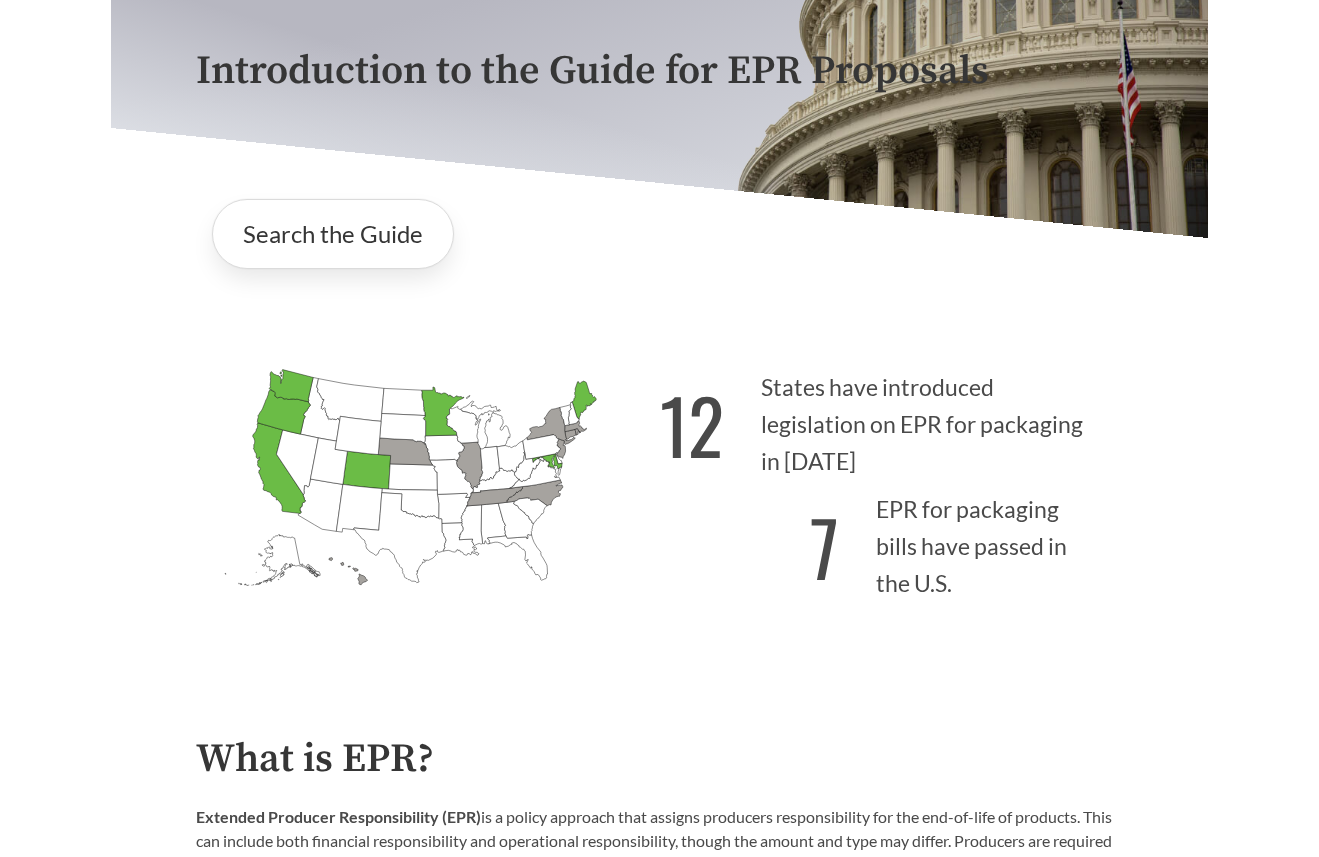 scroll, scrollTop: 0, scrollLeft: 0, axis: both 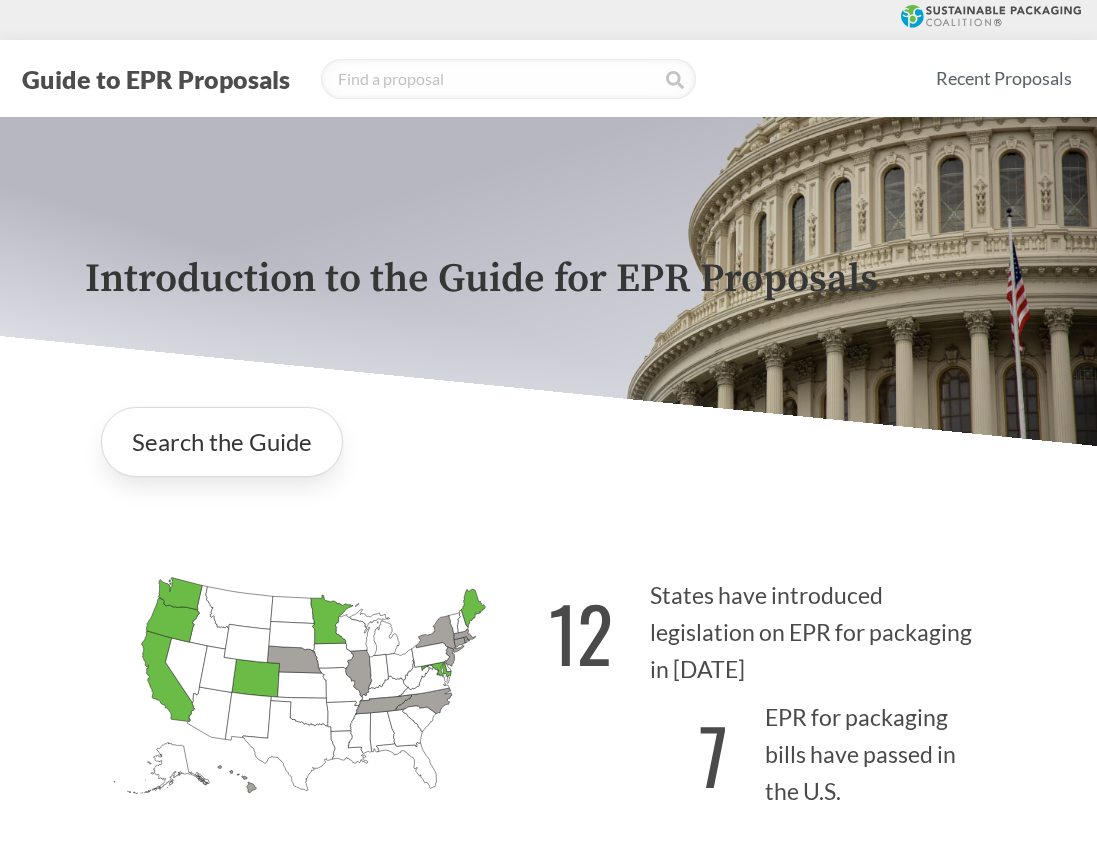 click on "Introduction to the
Guide for EPR Proposals" at bounding box center [549, 279] 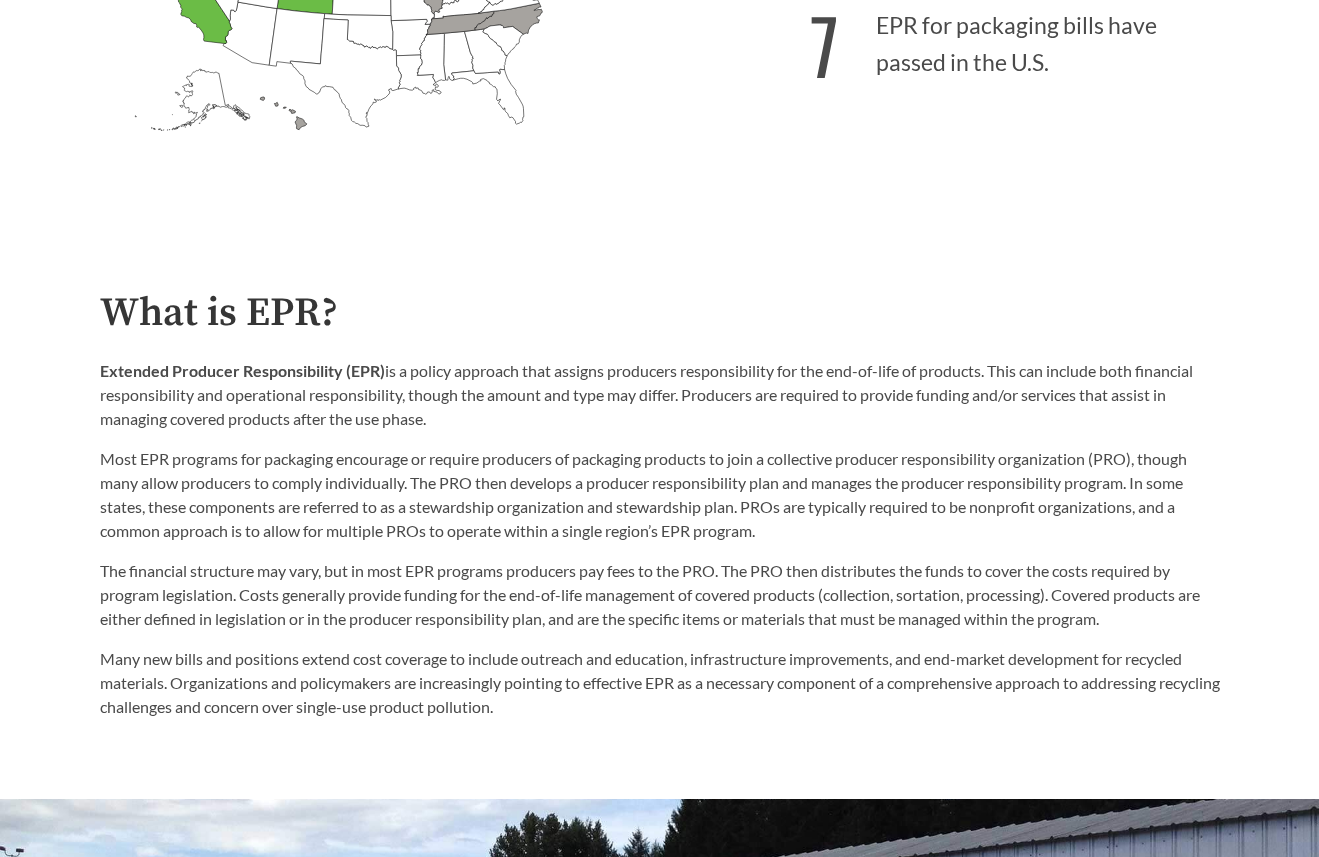 scroll, scrollTop: 891, scrollLeft: 0, axis: vertical 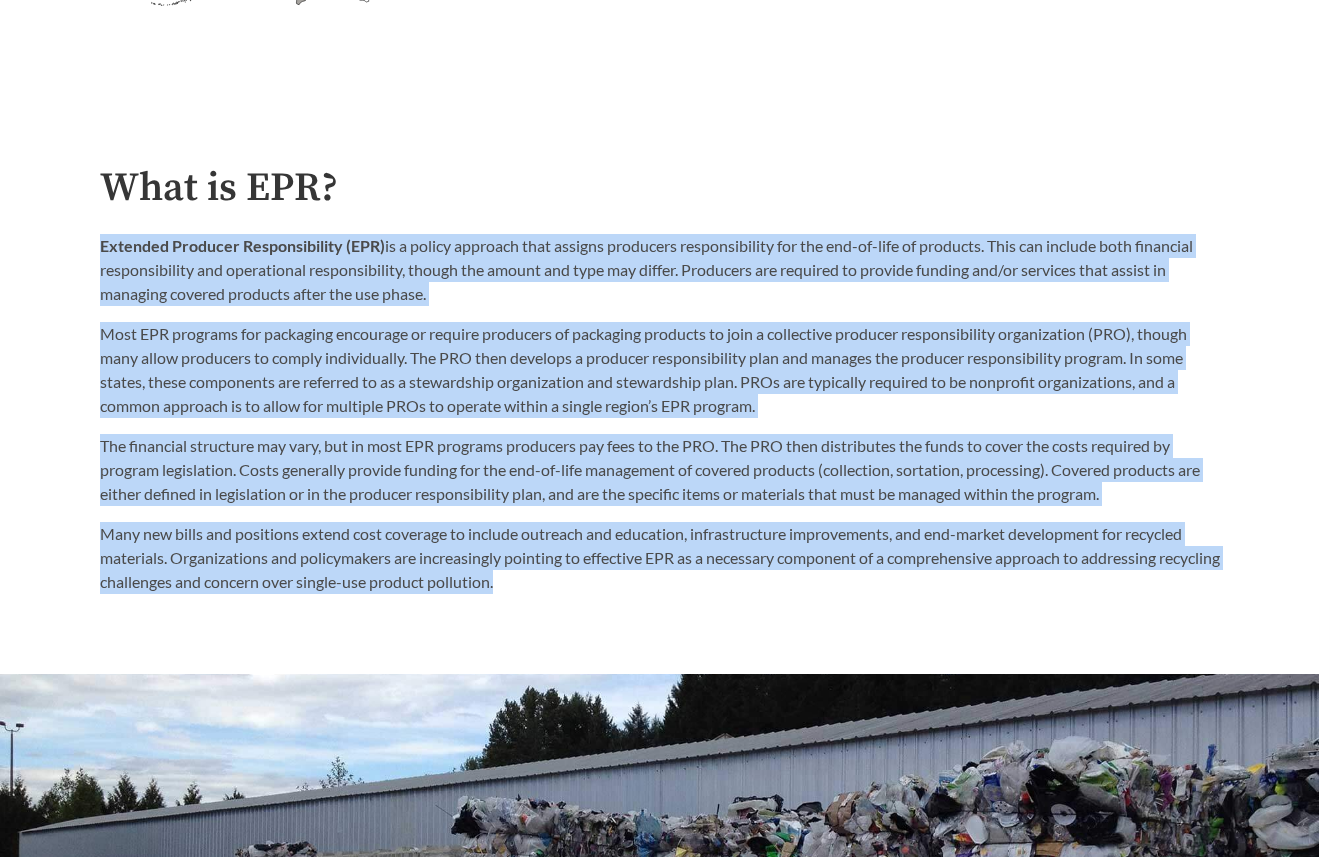 drag, startPoint x: 90, startPoint y: 249, endPoint x: 656, endPoint y: 613, distance: 672.9428 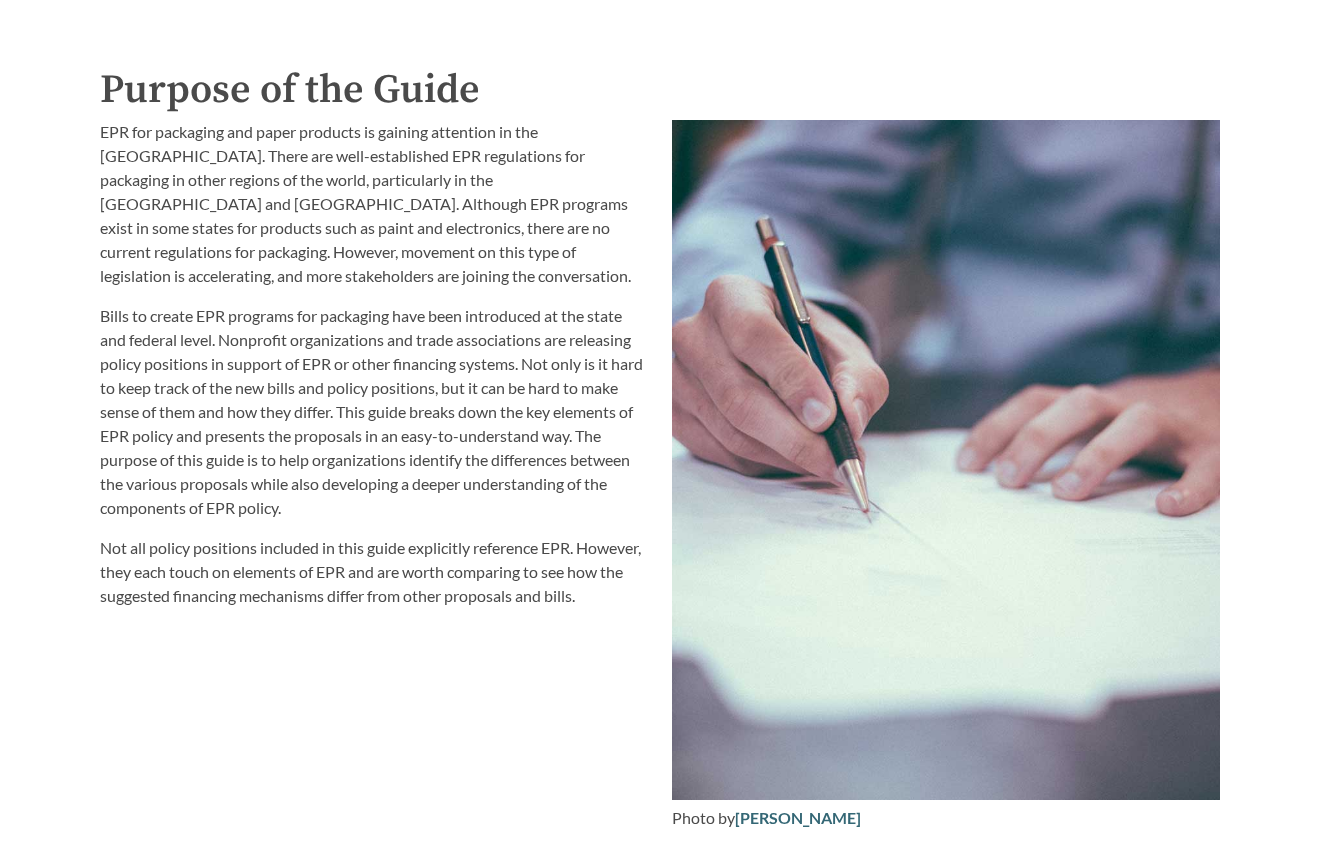 scroll, scrollTop: 2070, scrollLeft: 0, axis: vertical 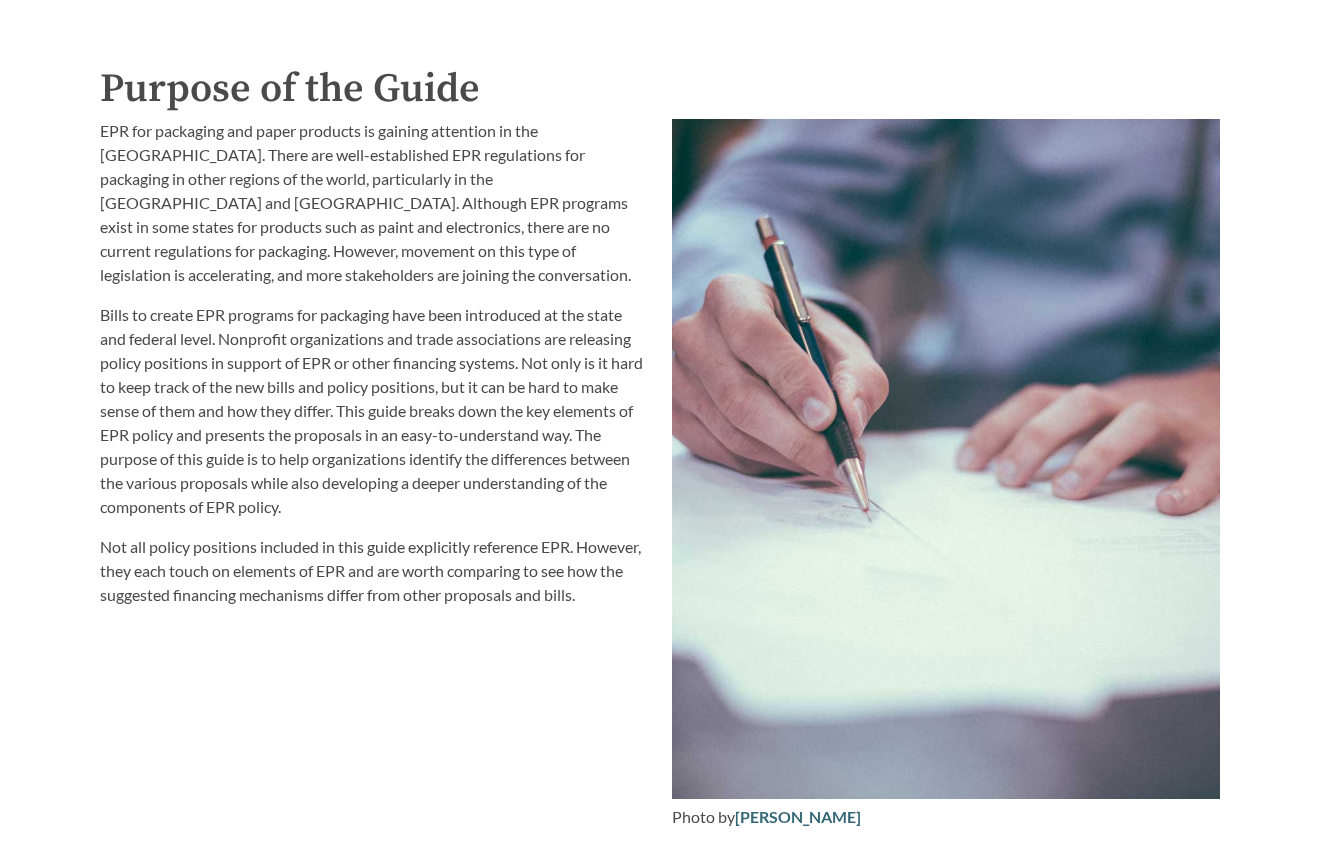 click on "EPR for packaging and paper products is gaining attention in the [GEOGRAPHIC_DATA]. There are well-established EPR regulations for packaging in other regions of the world, particularly in the [GEOGRAPHIC_DATA] and [GEOGRAPHIC_DATA]. Although EPR programs exist in some states for products such as paint and electronics, there are no current regulations for packaging. However, movement on this type of legislation is accelerating, and more stakeholders are joining the conversation." at bounding box center (374, 203) 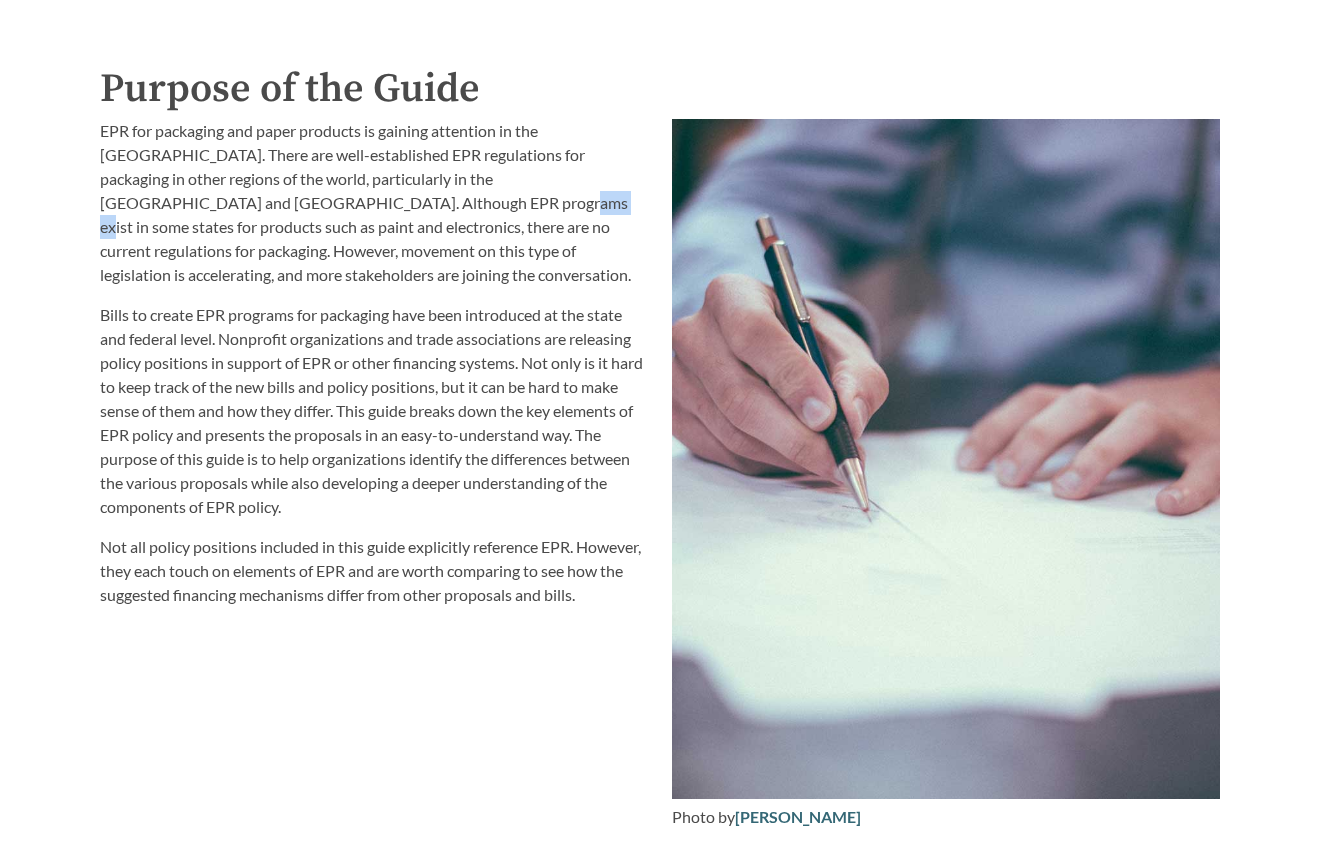 click on "EPR for packaging and paper products is gaining attention in the [GEOGRAPHIC_DATA]. There are well-established EPR regulations for packaging in other regions of the world, particularly in the [GEOGRAPHIC_DATA] and [GEOGRAPHIC_DATA]. Although EPR programs exist in some states for products such as paint and electronics, there are no current regulations for packaging. However, movement on this type of legislation is accelerating, and more stakeholders are joining the conversation." at bounding box center (374, 203) 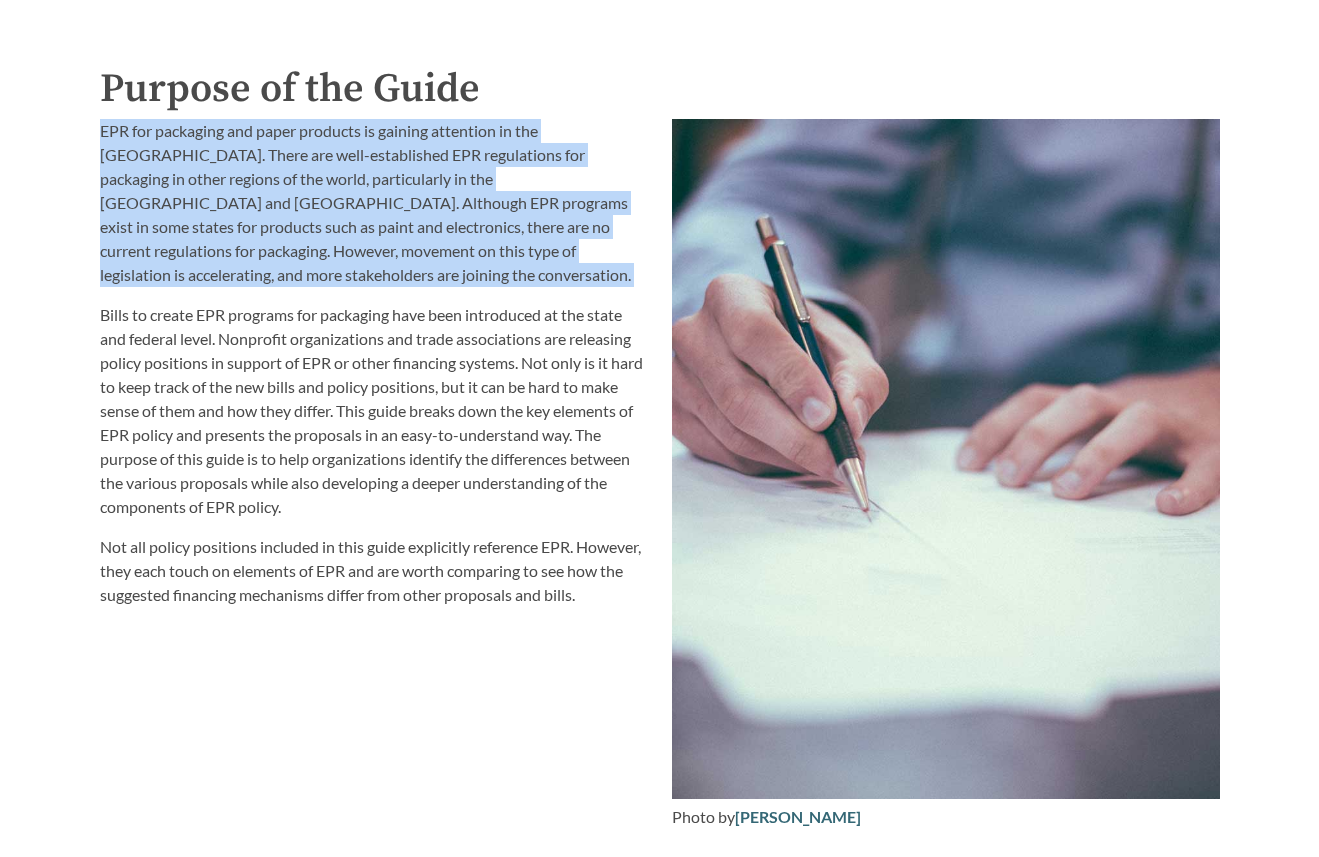 click on "EPR for packaging and paper products is gaining attention in the [GEOGRAPHIC_DATA]. There are well-established EPR regulations for packaging in other regions of the world, particularly in the [GEOGRAPHIC_DATA] and [GEOGRAPHIC_DATA]. Although EPR programs exist in some states for products such as paint and electronics, there are no current regulations for packaging. However, movement on this type of legislation is accelerating, and more stakeholders are joining the conversation." at bounding box center [374, 203] 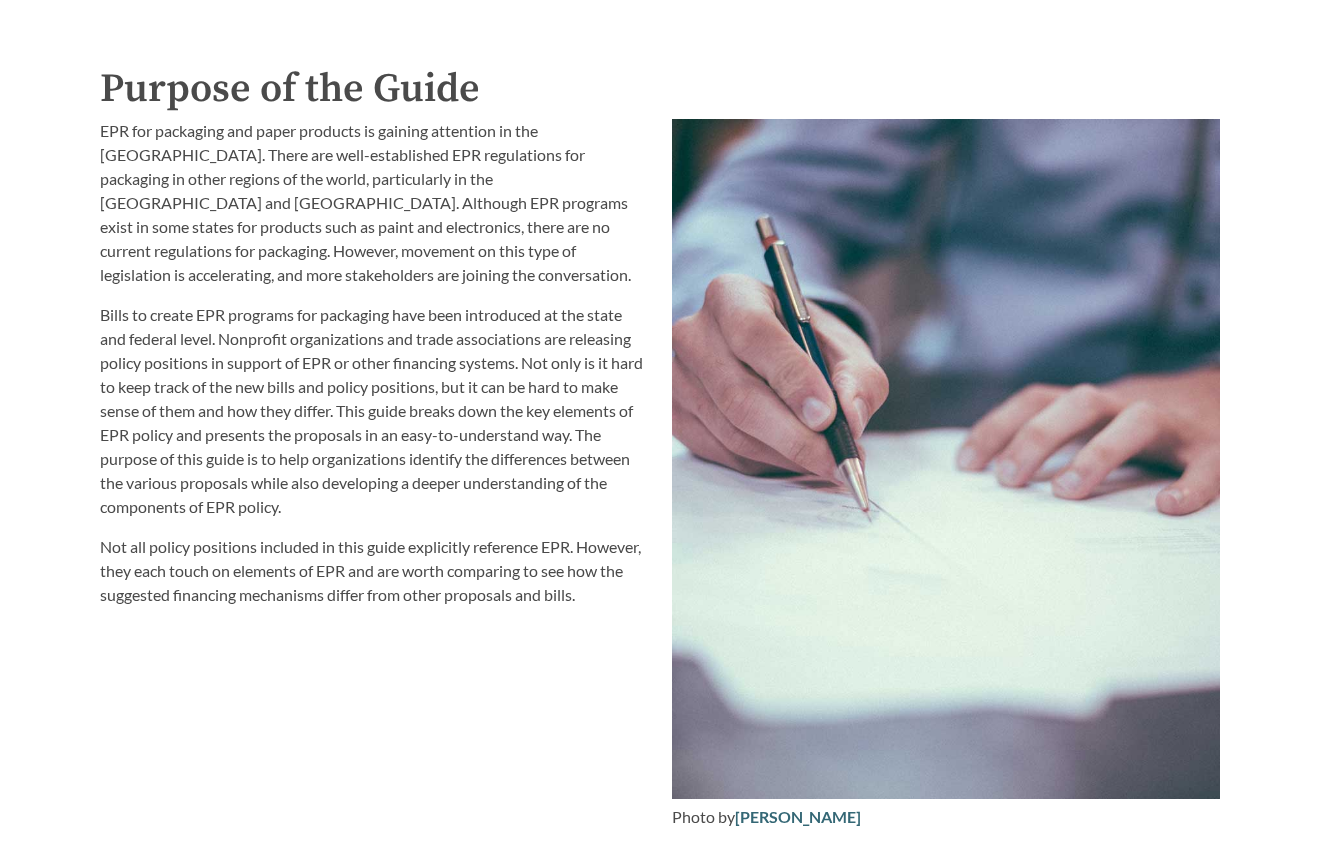 click on "Bills to create EPR programs for packaging have been introduced at the state and federal level. Nonprofit organizations and trade associations are releasing policy positions in support of EPR or other financing systems. Not only is it hard to keep track of the new bills and policy positions, but it can be hard to make sense of them and how they differ. This guide breaks down the key elements of EPR policy and presents the proposals in an easy-to-understand way. The purpose of this guide is to help organizations identify the differences between the various proposals while also developing a deeper understanding of the components of EPR policy." at bounding box center (374, 411) 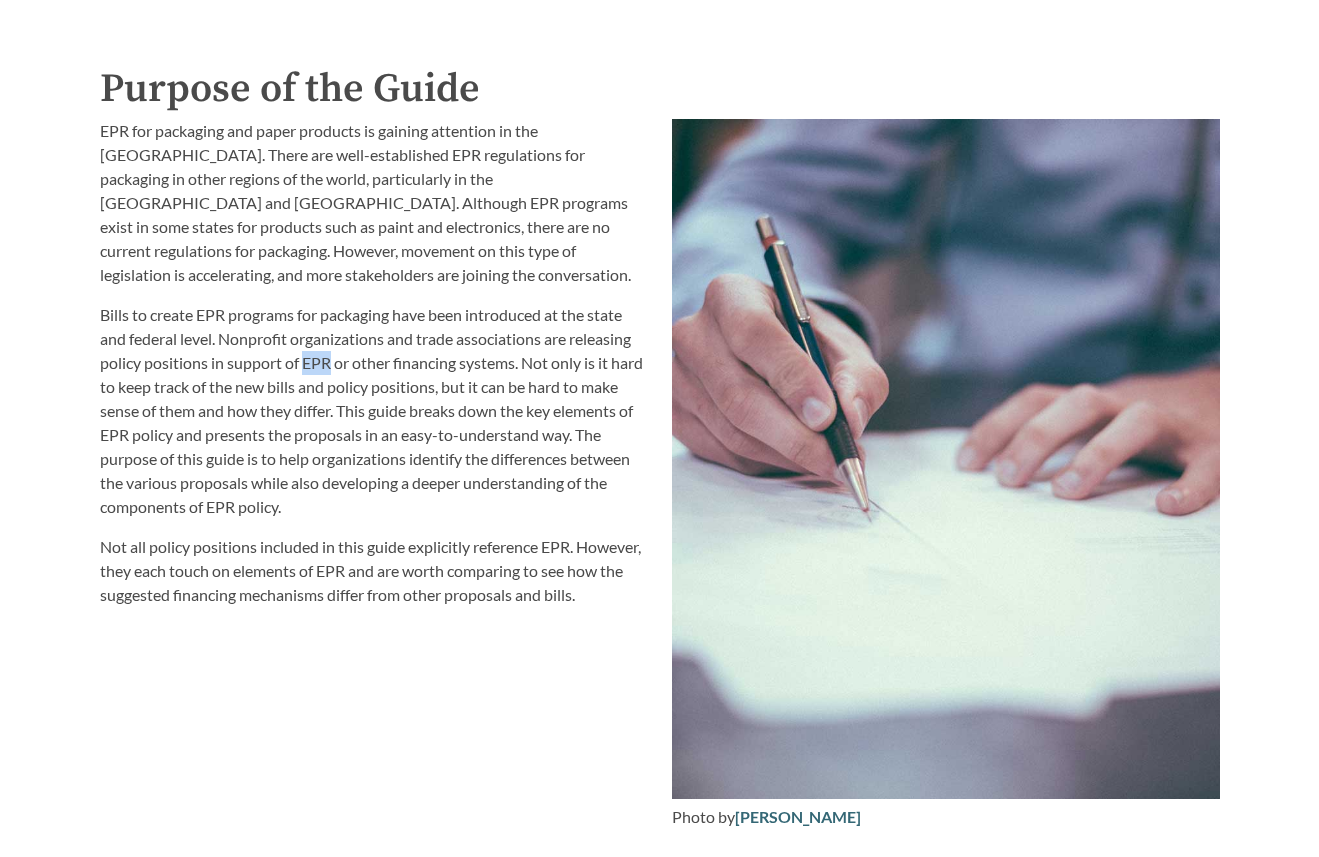 click on "Bills to create EPR programs for packaging have been introduced at the state and federal level. Nonprofit organizations and trade associations are releasing policy positions in support of EPR or other financing systems. Not only is it hard to keep track of the new bills and policy positions, but it can be hard to make sense of them and how they differ. This guide breaks down the key elements of EPR policy and presents the proposals in an easy-to-understand way. The purpose of this guide is to help organizations identify the differences between the various proposals while also developing a deeper understanding of the components of EPR policy." at bounding box center (374, 411) 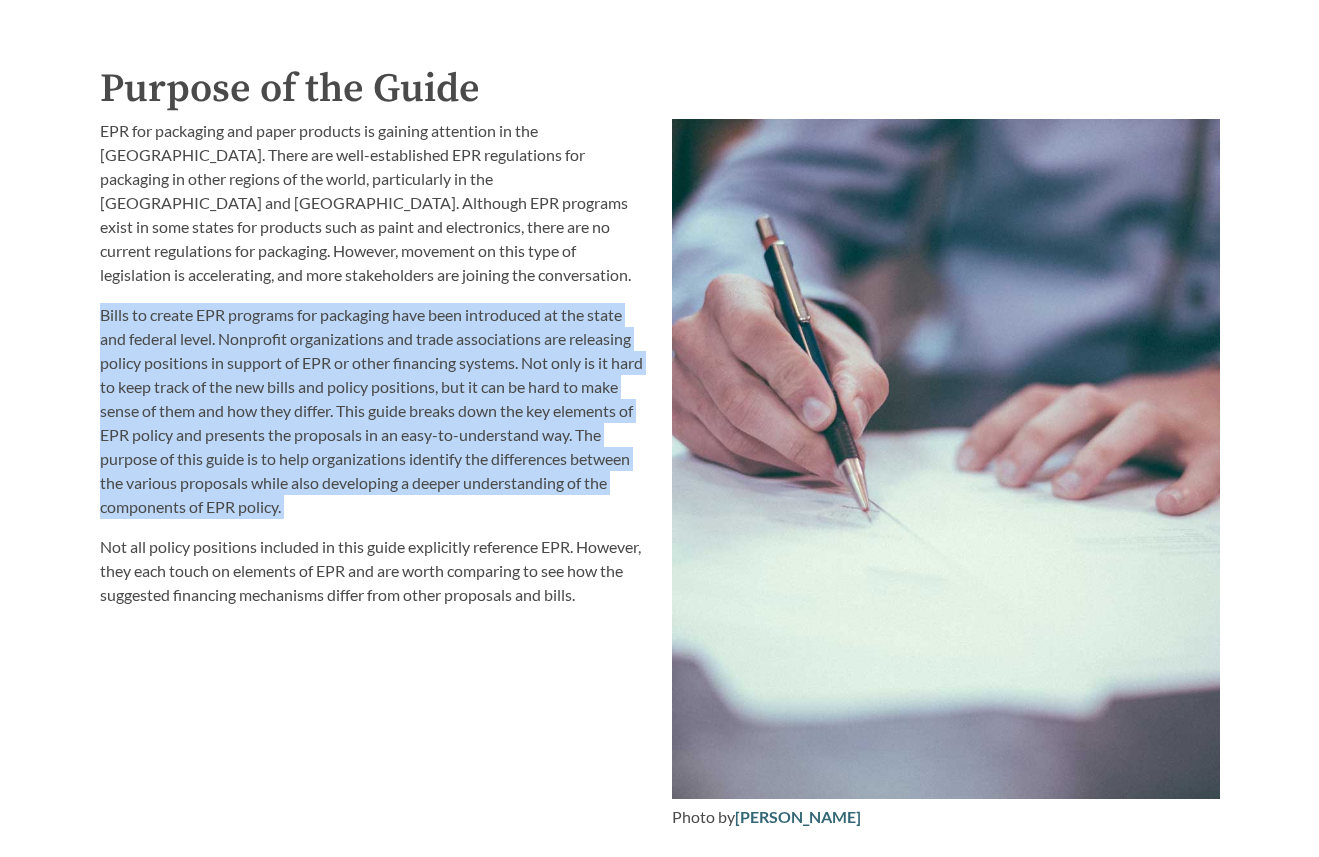 click on "Bills to create EPR programs for packaging have been introduced at the state and federal level. Nonprofit organizations and trade associations are releasing policy positions in support of EPR or other financing systems. Not only is it hard to keep track of the new bills and policy positions, but it can be hard to make sense of them and how they differ. This guide breaks down the key elements of EPR policy and presents the proposals in an easy-to-understand way. The purpose of this guide is to help organizations identify the differences between the various proposals while also developing a deeper understanding of the components of EPR policy." at bounding box center (374, 411) 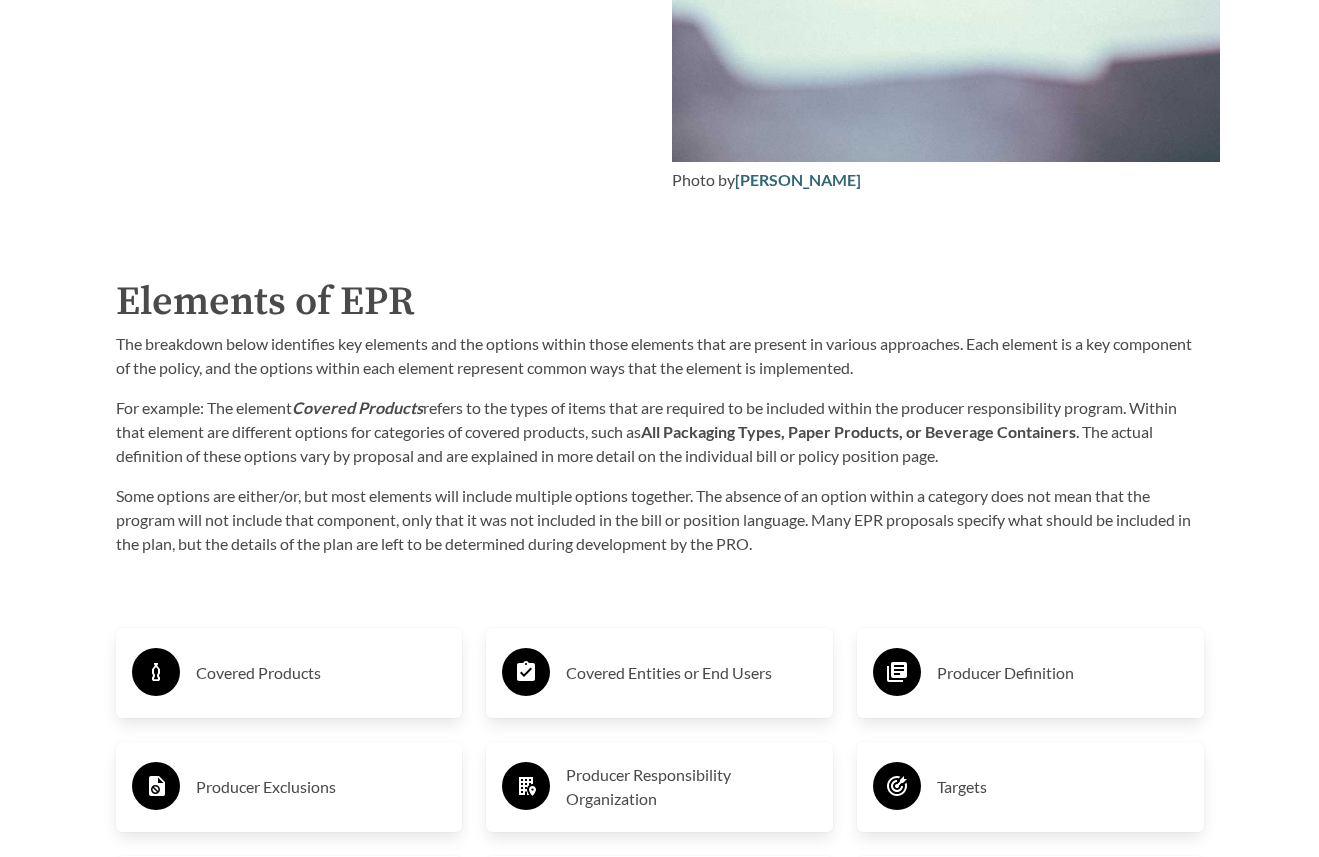 scroll, scrollTop: 2737, scrollLeft: 0, axis: vertical 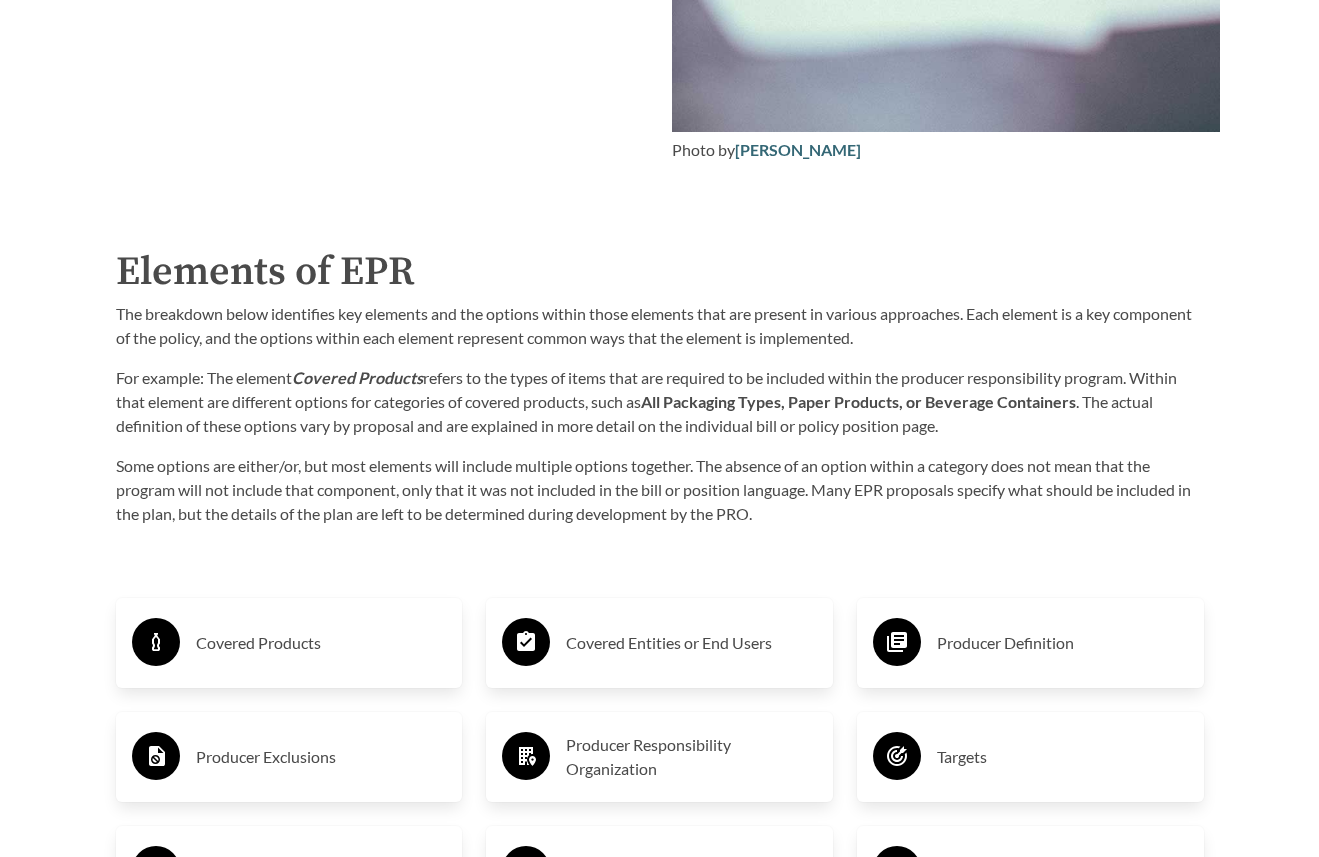 click on "The breakdown below identifies key elements and the options within those elements that are present in various approaches. Each element is a key component of the policy, and the options within each element represent common ways that the element is implemented." at bounding box center (660, 326) 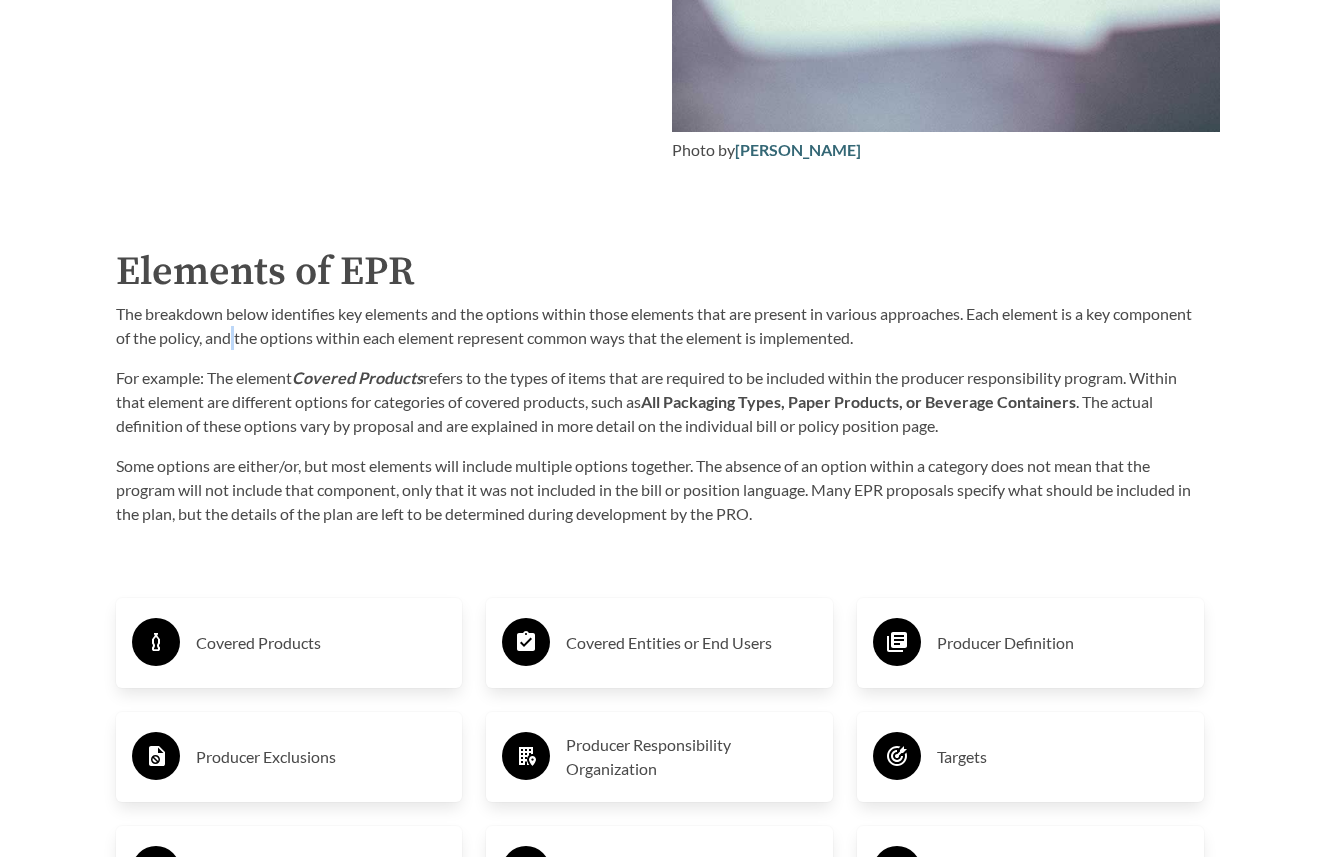 click on "The breakdown below identifies key elements and the options within those elements that are present in various approaches. Each element is a key component of the policy, and the options within each element represent common ways that the element is implemented." at bounding box center (660, 326) 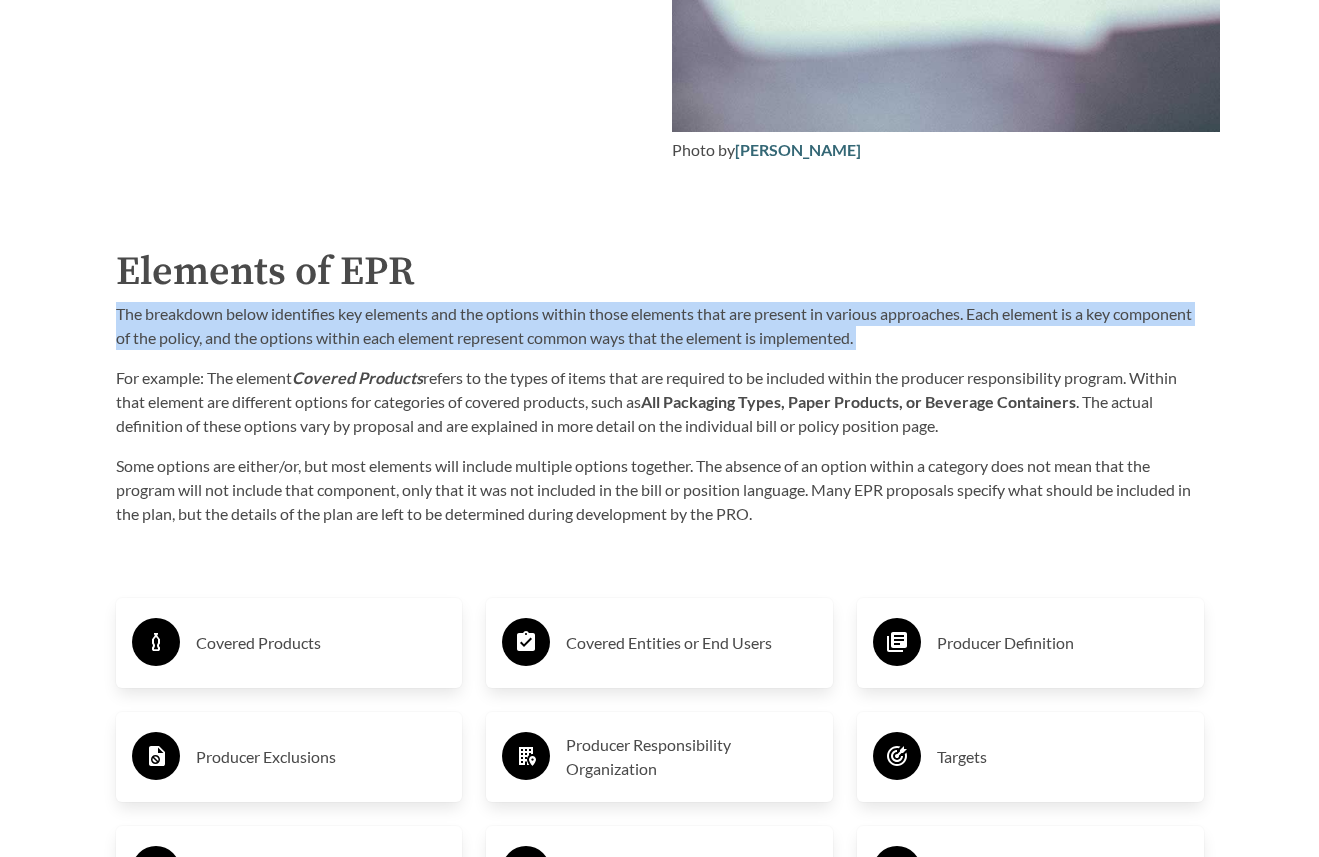 click on "The breakdown below identifies key elements and the options within those elements that are present in various approaches. Each element is a key component of the policy, and the options within each element represent common ways that the element is implemented." at bounding box center (660, 326) 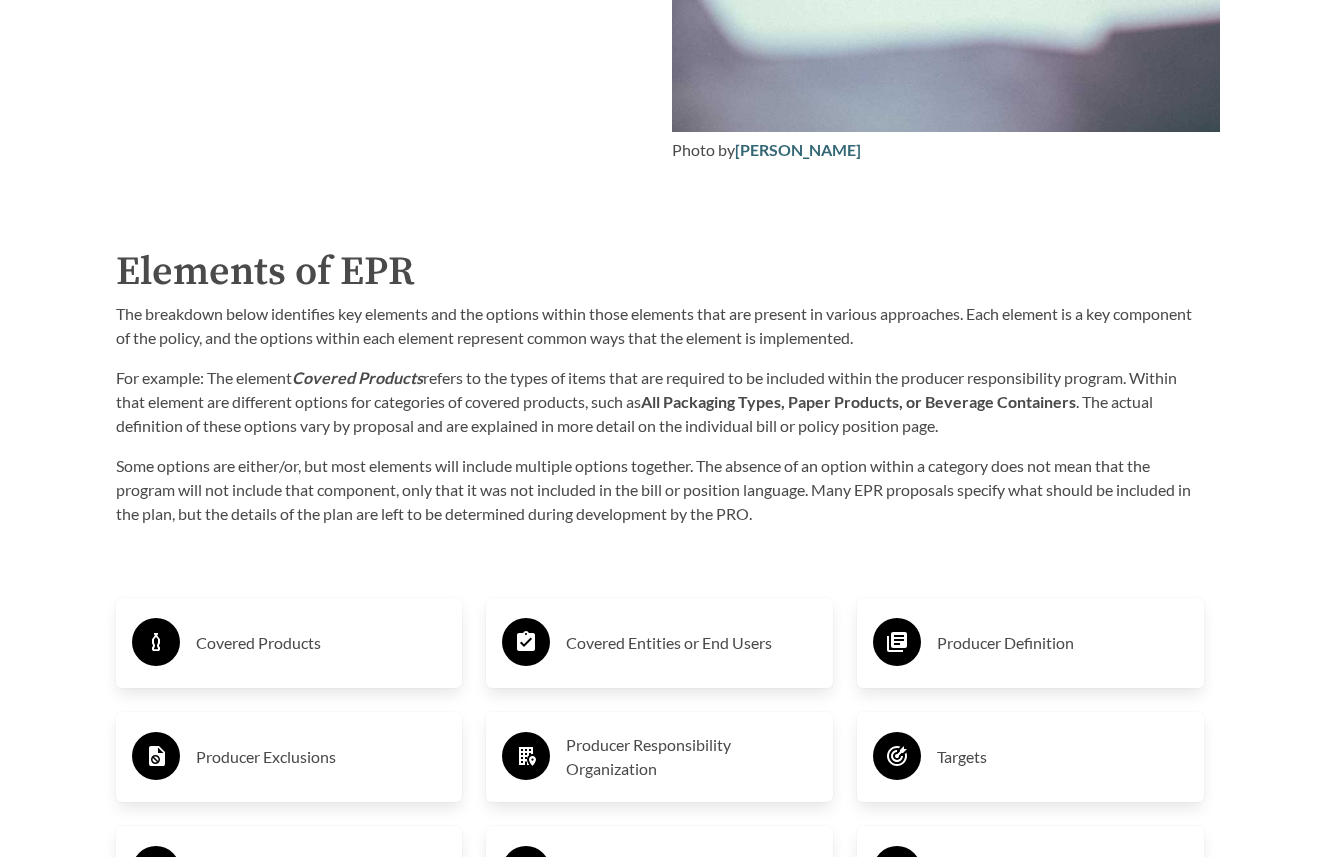 click on "For example: The element  Covered Products  refers to the types of items that are required to be included within the producer responsibility program. Within that element are different options for categories of covered products, such as  All Packaging Types, Paper Products, or Beverage Containers . The actual definition of these options vary by proposal and are explained in more detail on the individual bill or policy position page." at bounding box center (660, 402) 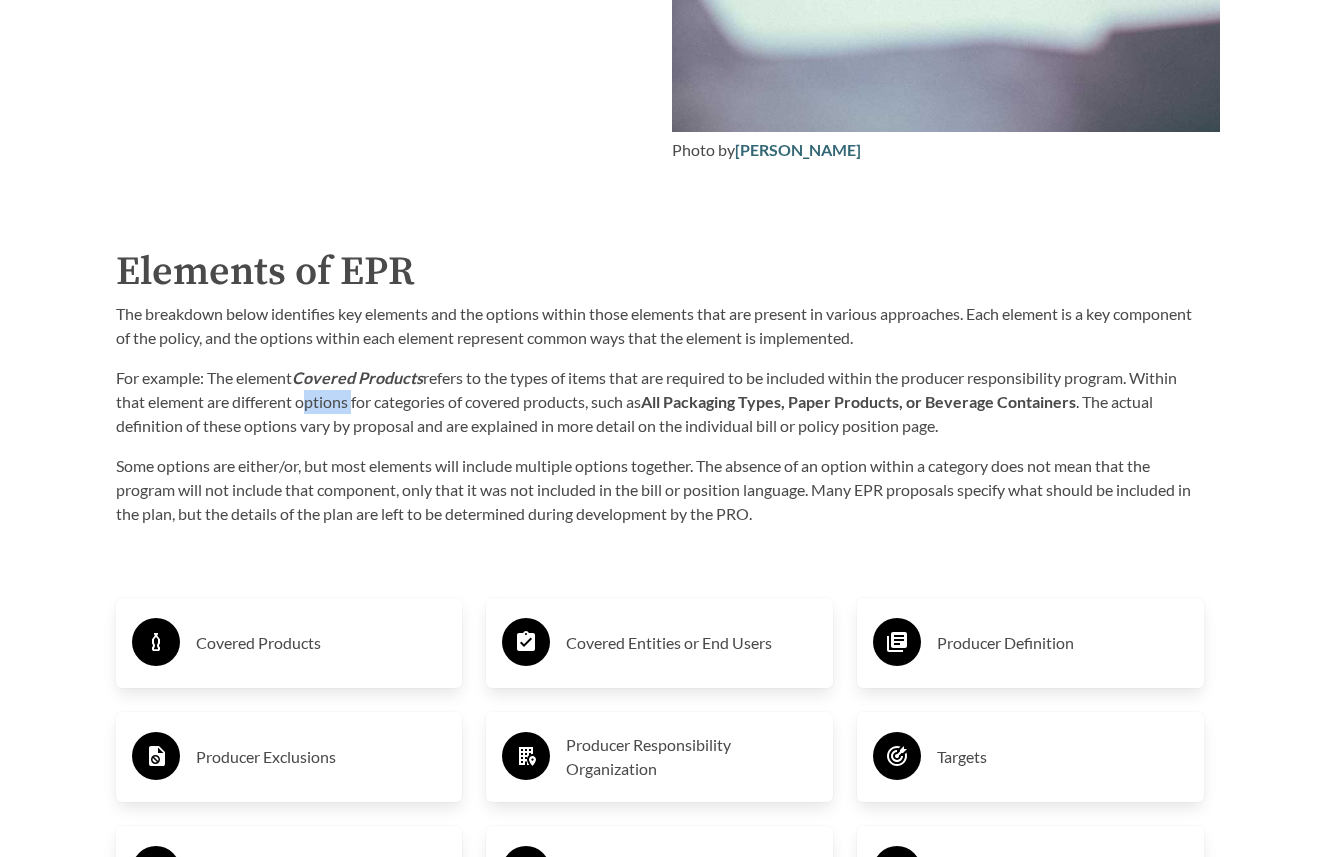 click on "For example: The element  Covered Products  refers to the types of items that are required to be included within the producer responsibility program. Within that element are different options for categories of covered products, such as  All Packaging Types, Paper Products, or Beverage Containers . The actual definition of these options vary by proposal and are explained in more detail on the individual bill or policy position page." at bounding box center [660, 402] 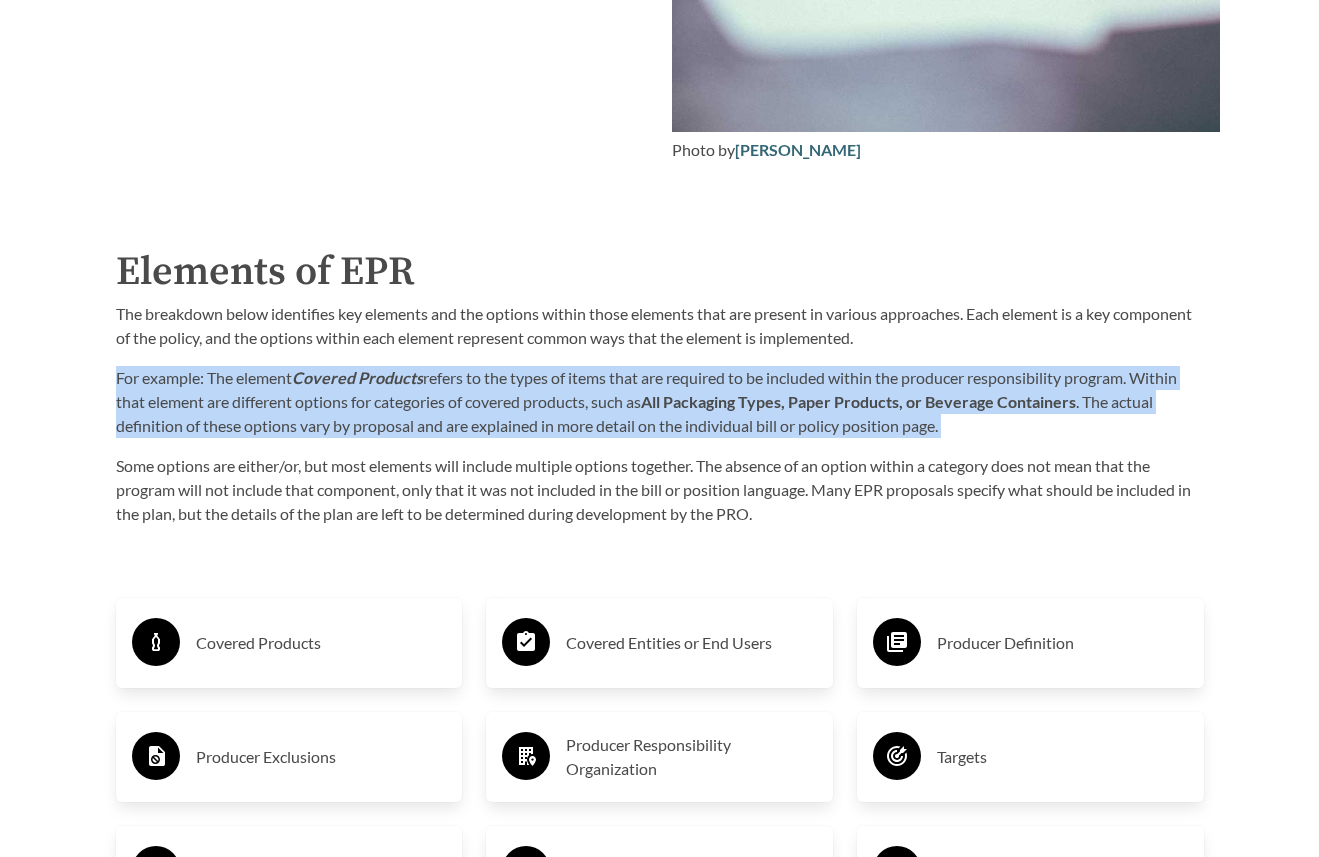 click on "For example: The element  Covered Products  refers to the types of items that are required to be included within the producer responsibility program. Within that element are different options for categories of covered products, such as  All Packaging Types, Paper Products, or Beverage Containers . The actual definition of these options vary by proposal and are explained in more detail on the individual bill or policy position page." at bounding box center [660, 402] 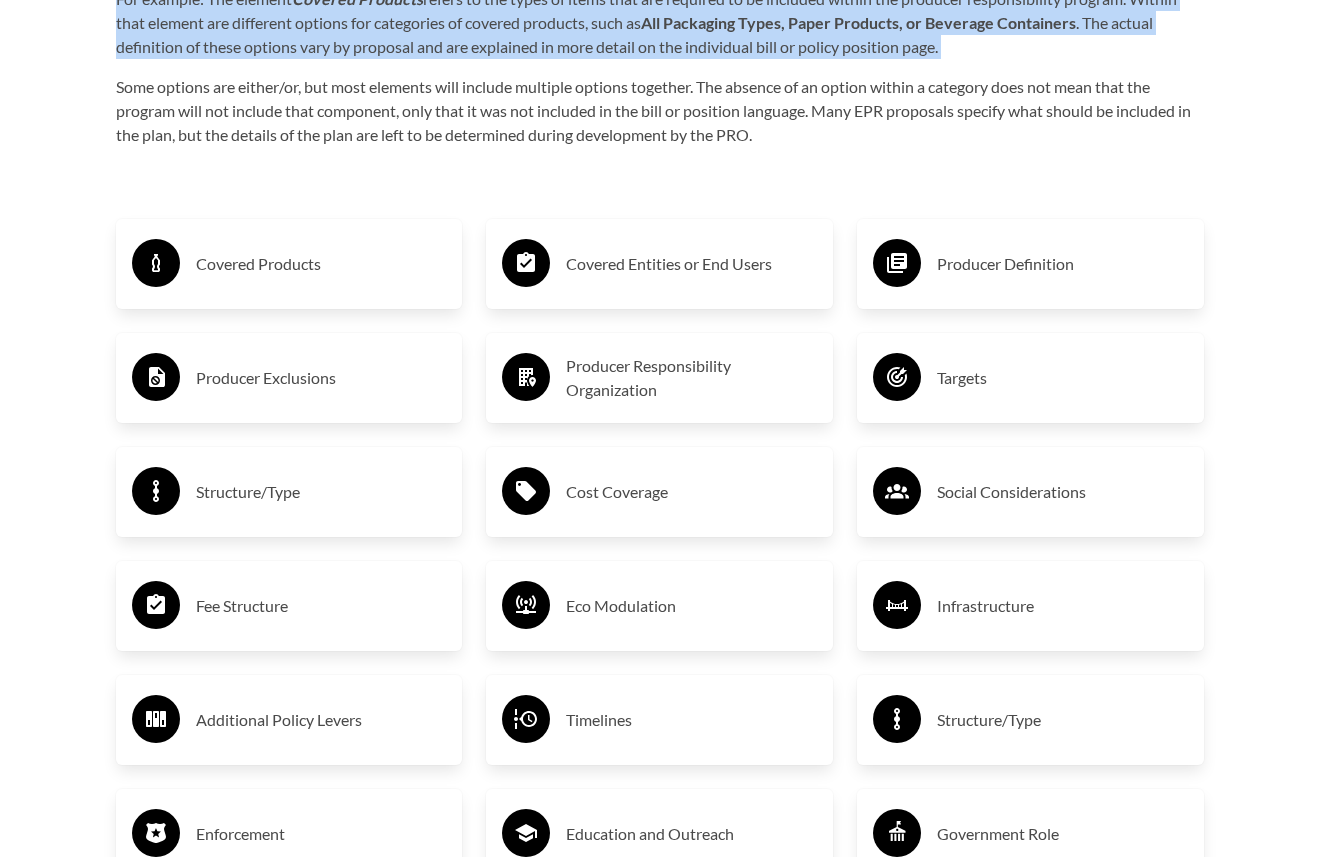 scroll, scrollTop: 3124, scrollLeft: 0, axis: vertical 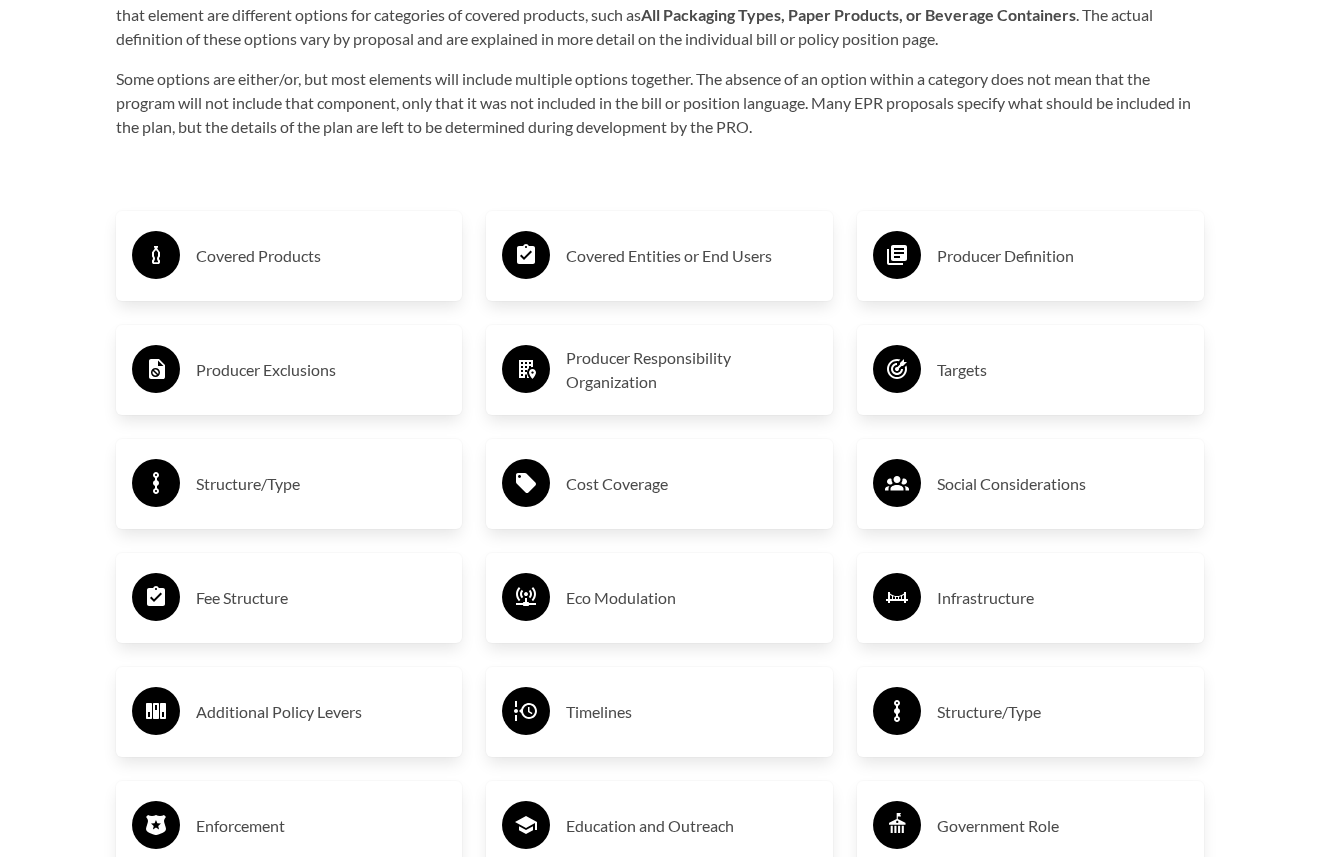 click on "Covered Products" at bounding box center (289, 256) 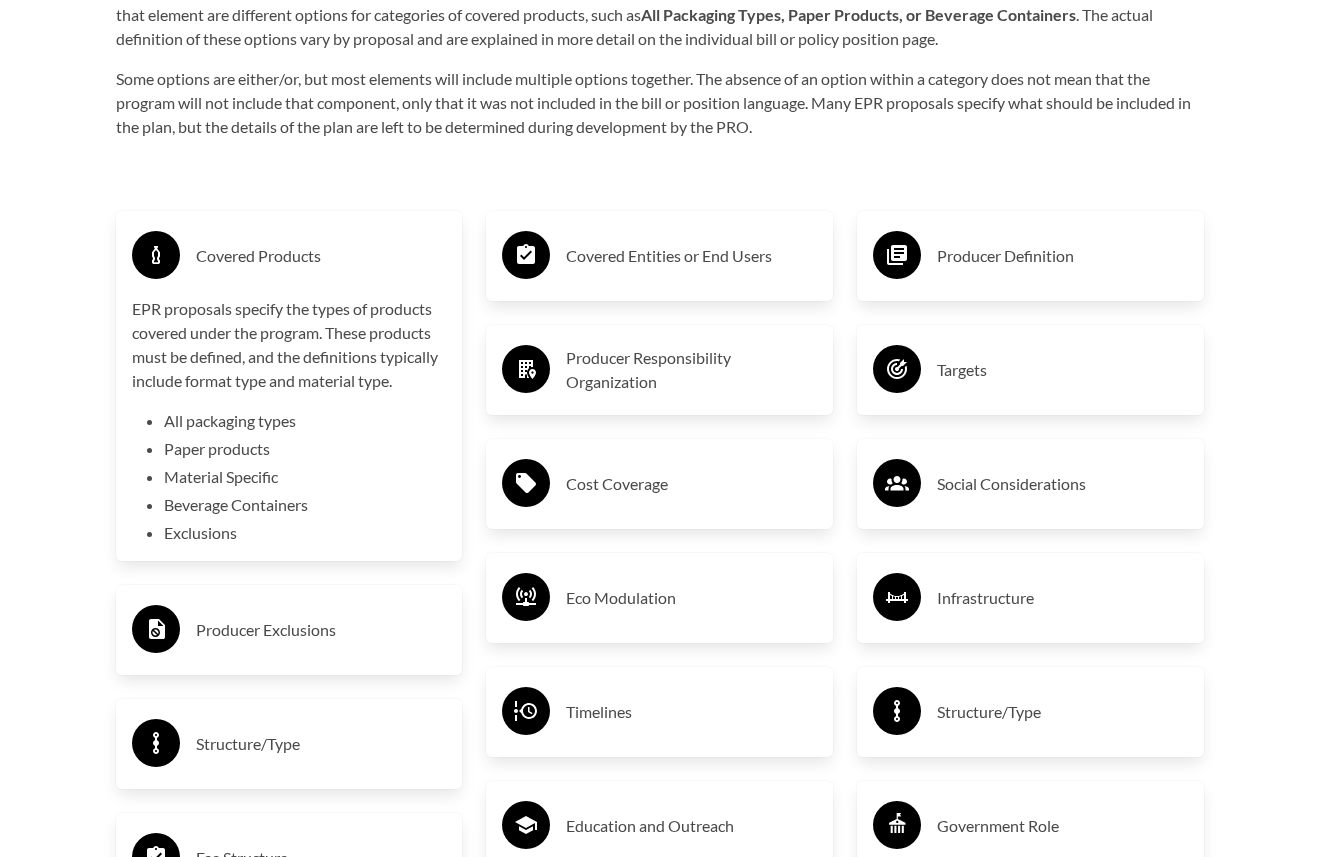 click on "Covered Entities or End Users" at bounding box center [691, 256] 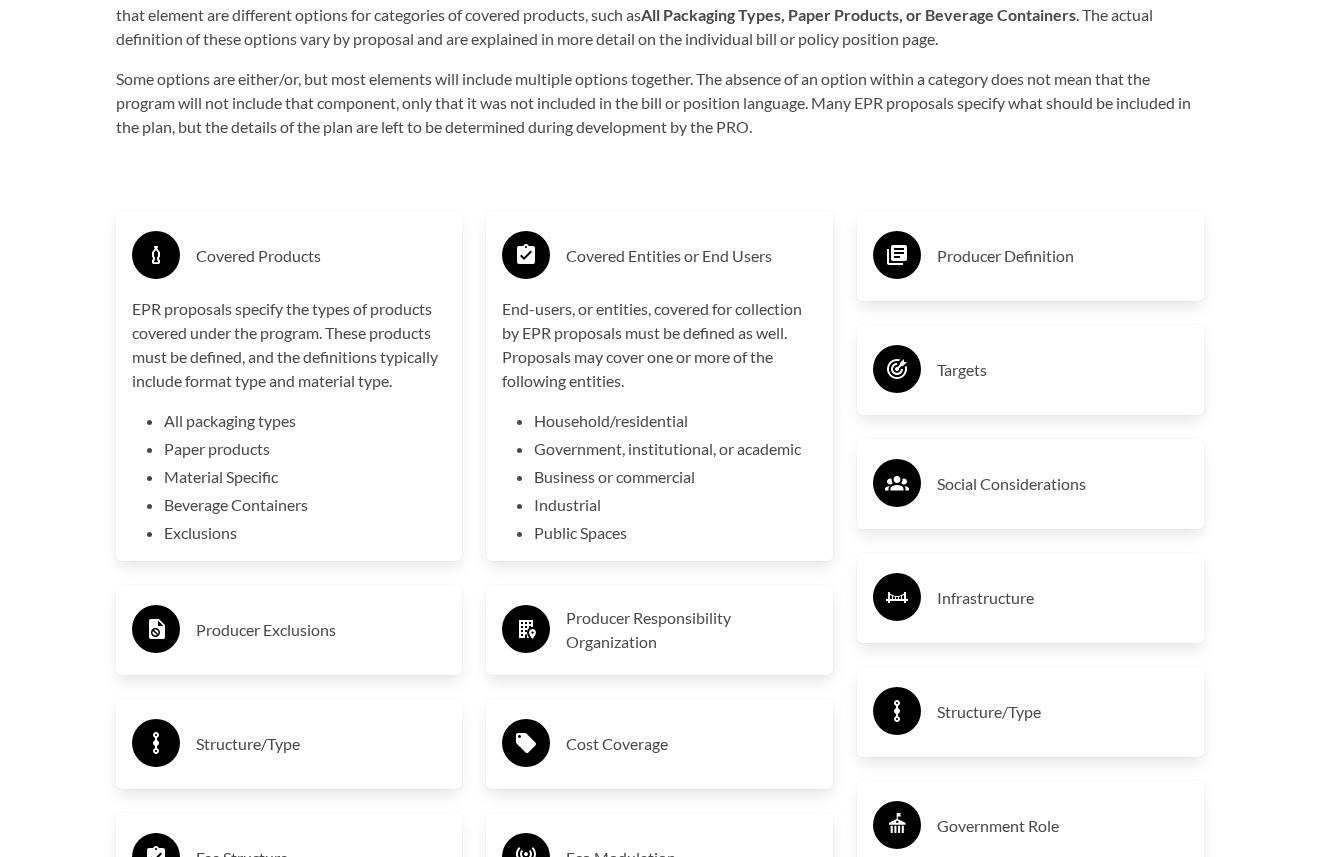 click on "Producer Definition" at bounding box center [1062, 256] 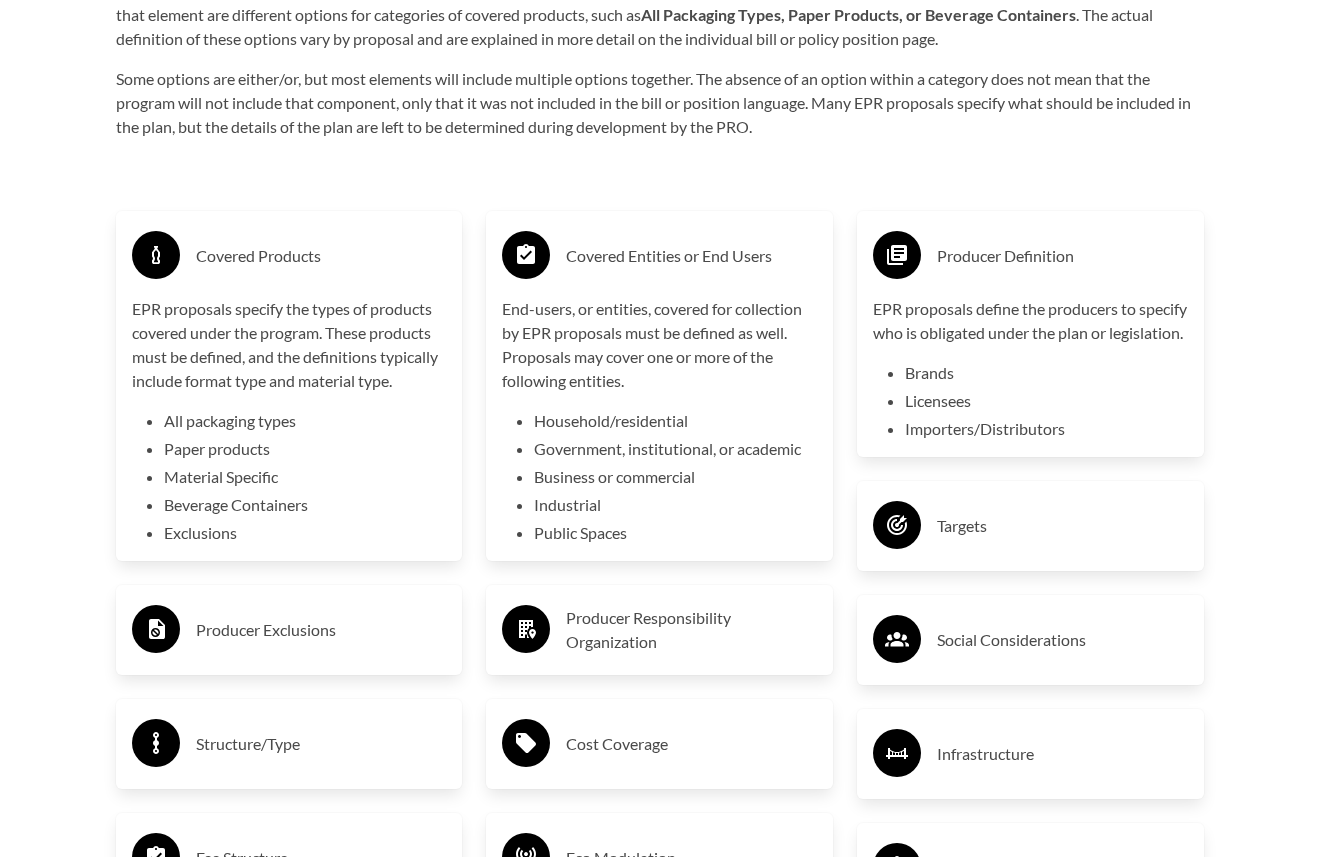 click on "Targets" at bounding box center [1030, 526] 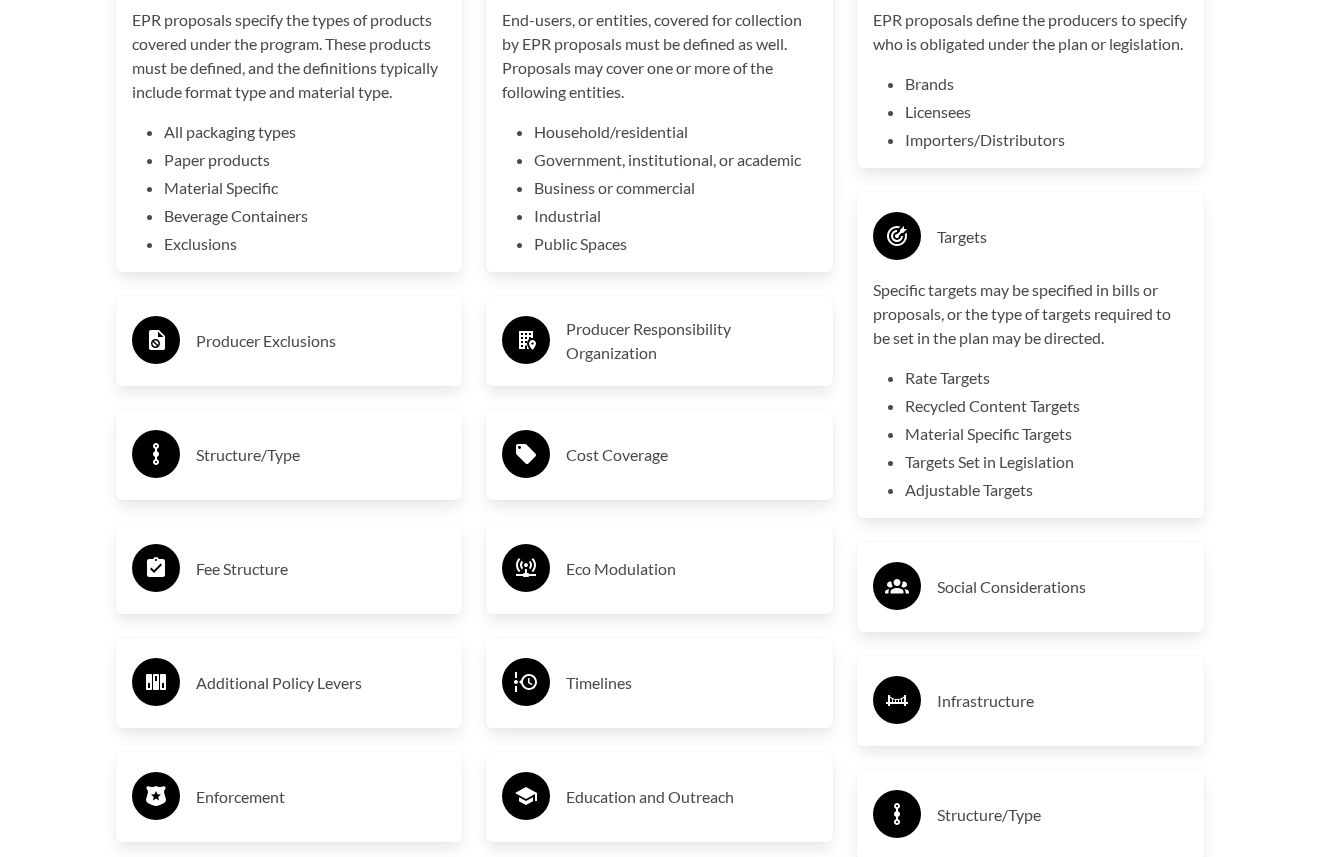 scroll, scrollTop: 3419, scrollLeft: 0, axis: vertical 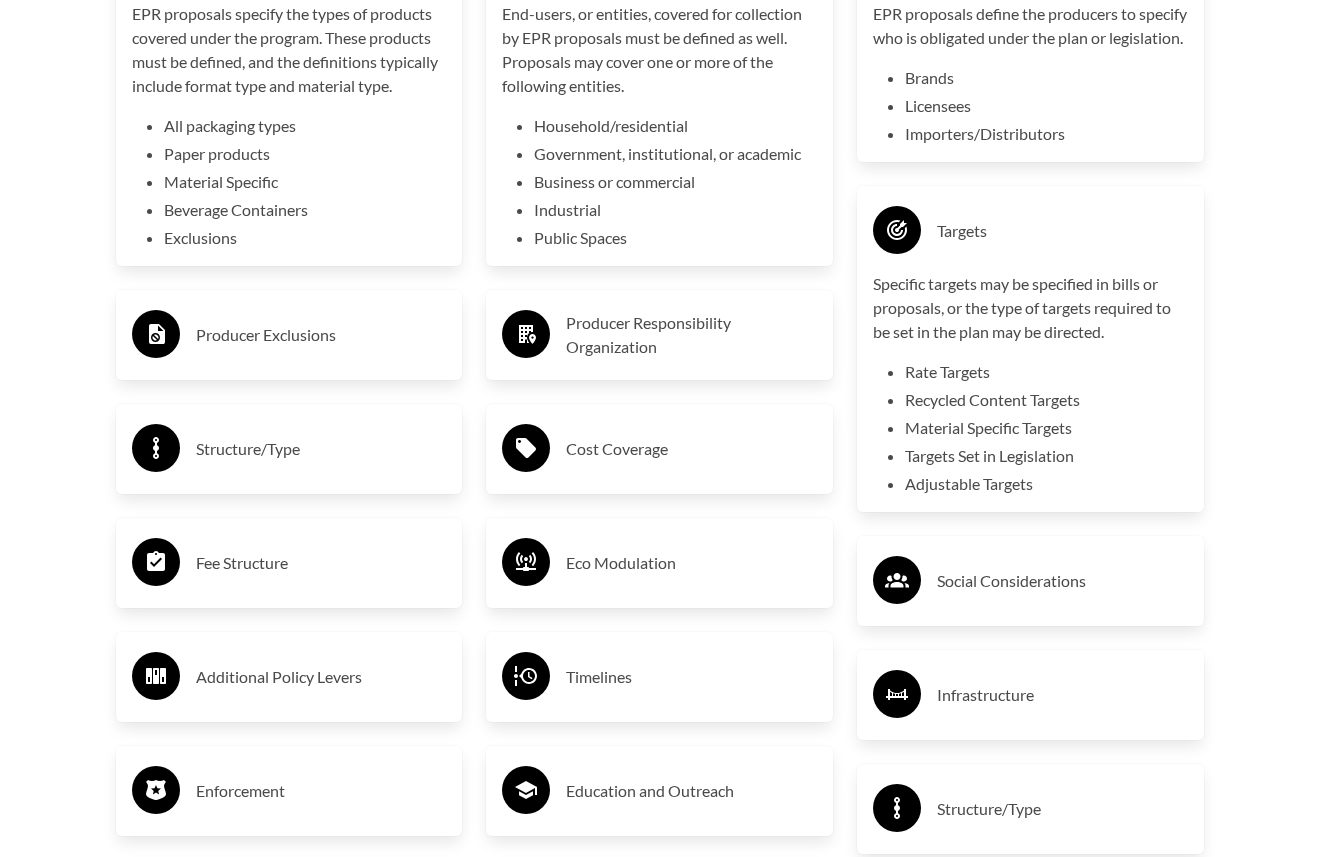 click on "Targets" at bounding box center [1030, 231] 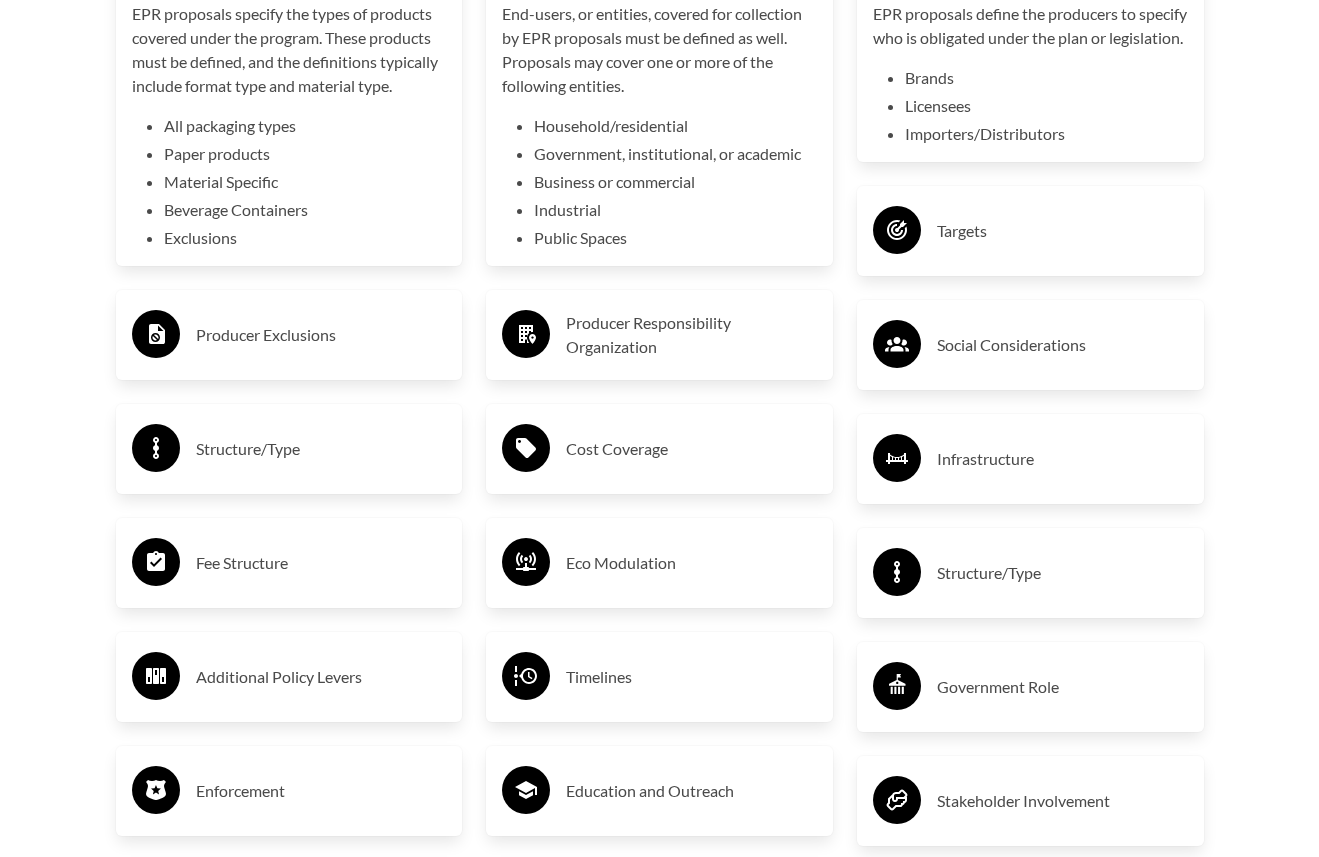 click on "Producer Responsibility Organization" at bounding box center (691, 335) 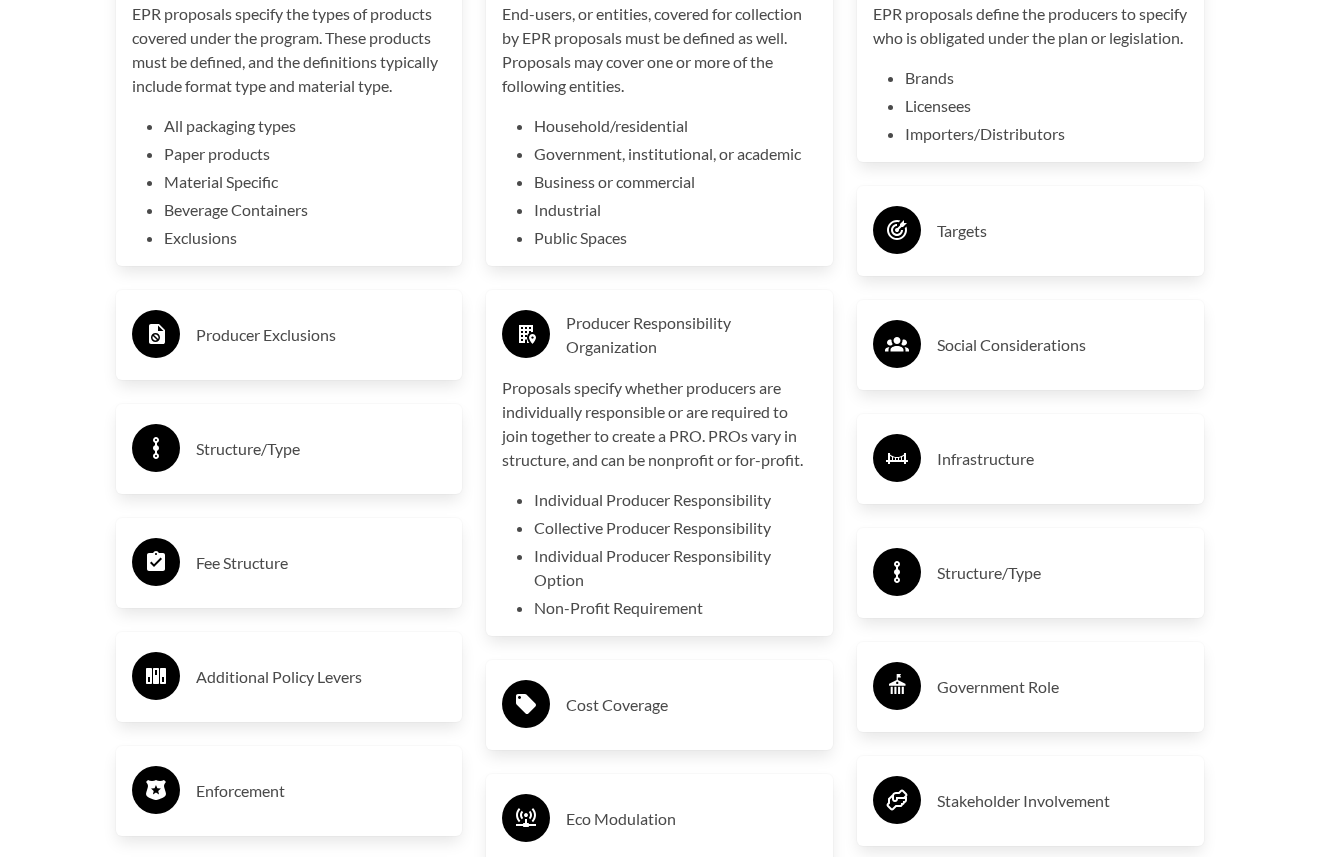 click on "Producer Exclusions" at bounding box center (289, 335) 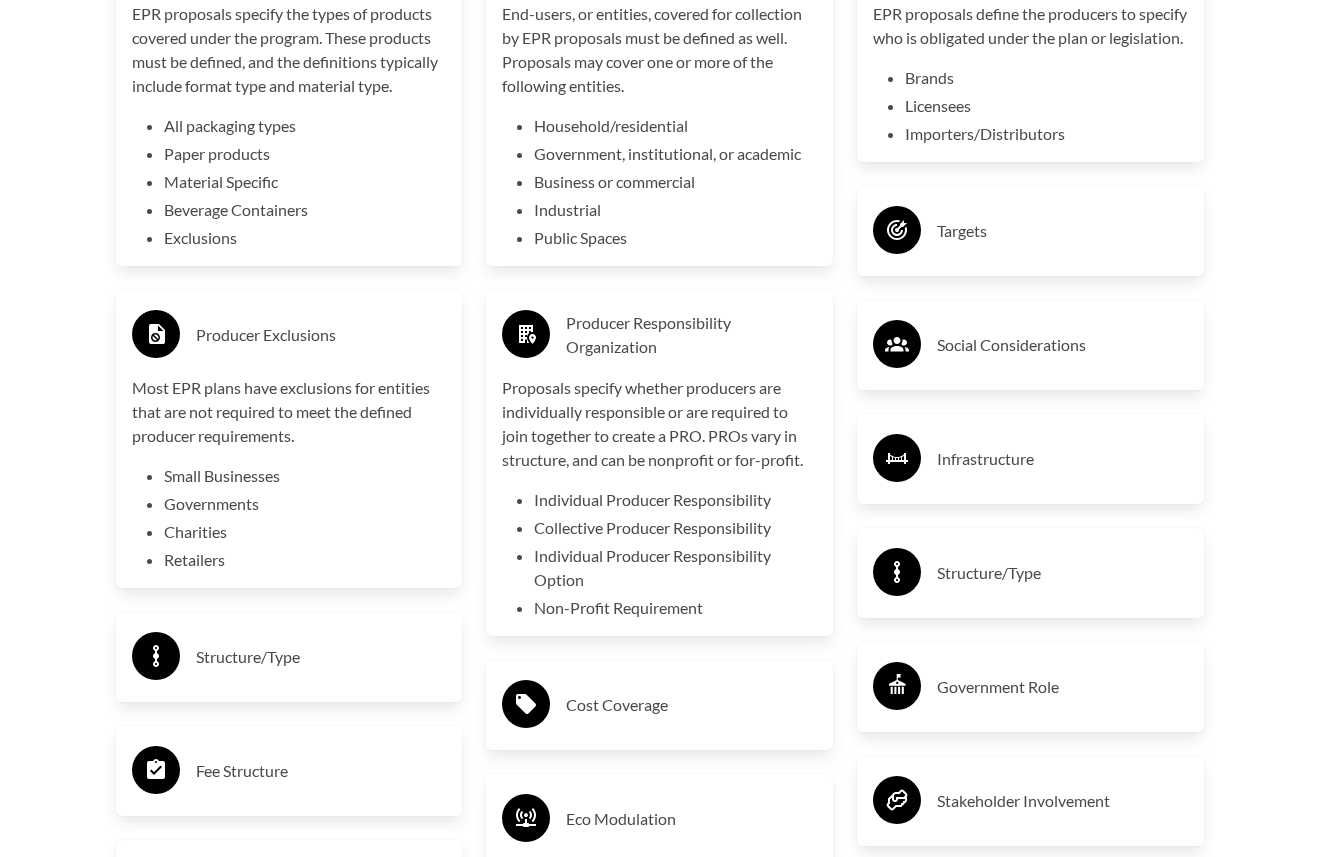 click on "Most EPR plans have exclusions for entities that are not required to meet the defined producer requirements." at bounding box center (289, 412) 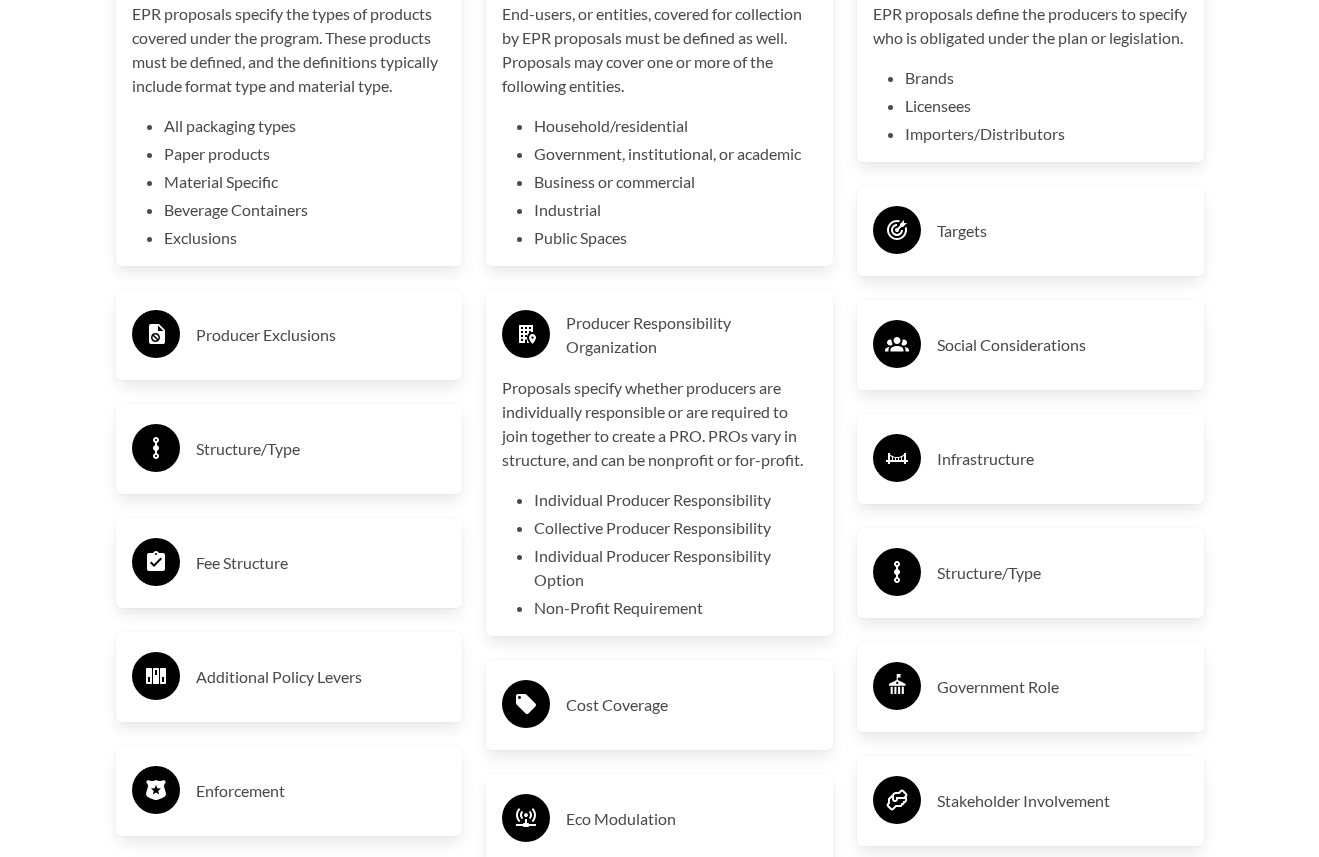 click on "Structure/Type" at bounding box center [321, 449] 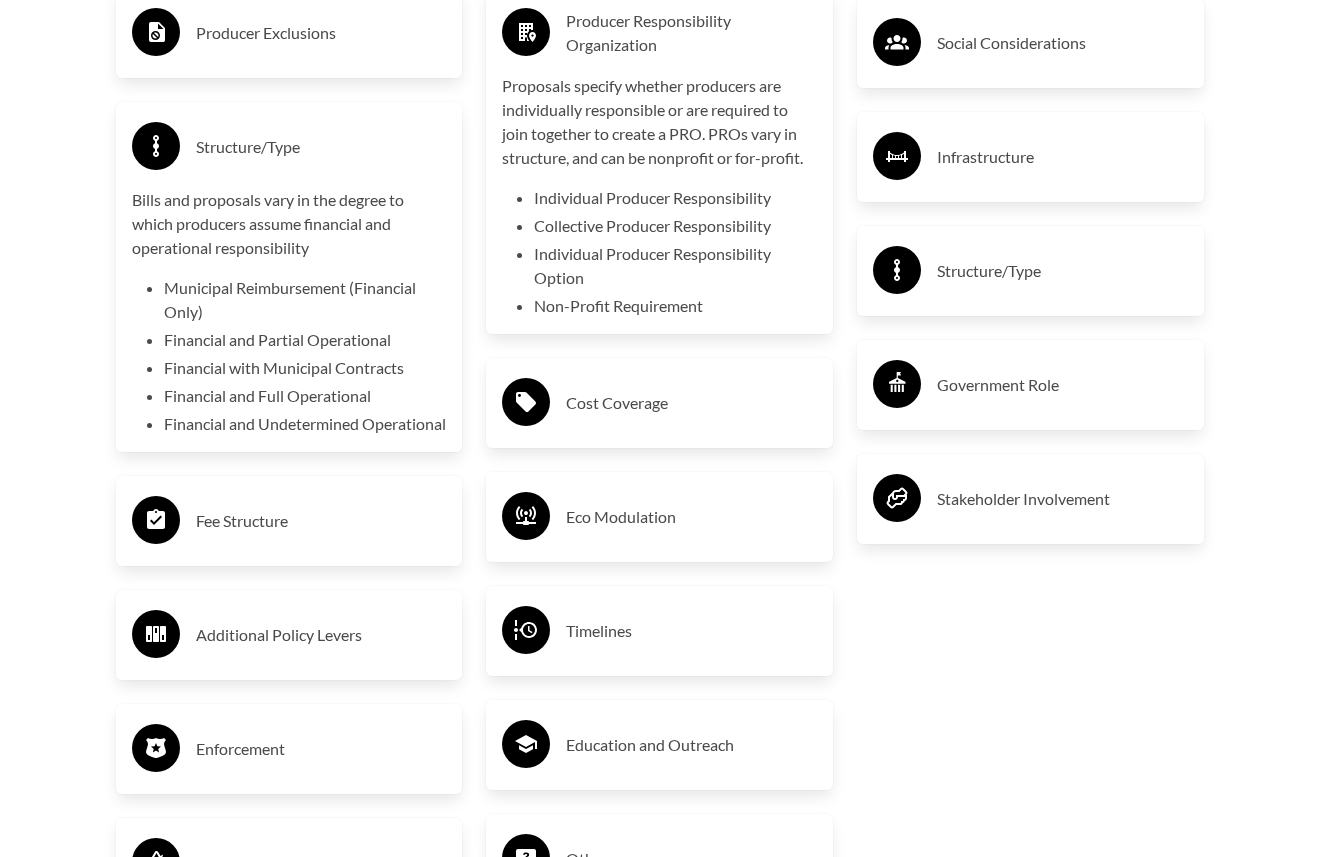 scroll, scrollTop: 3727, scrollLeft: 0, axis: vertical 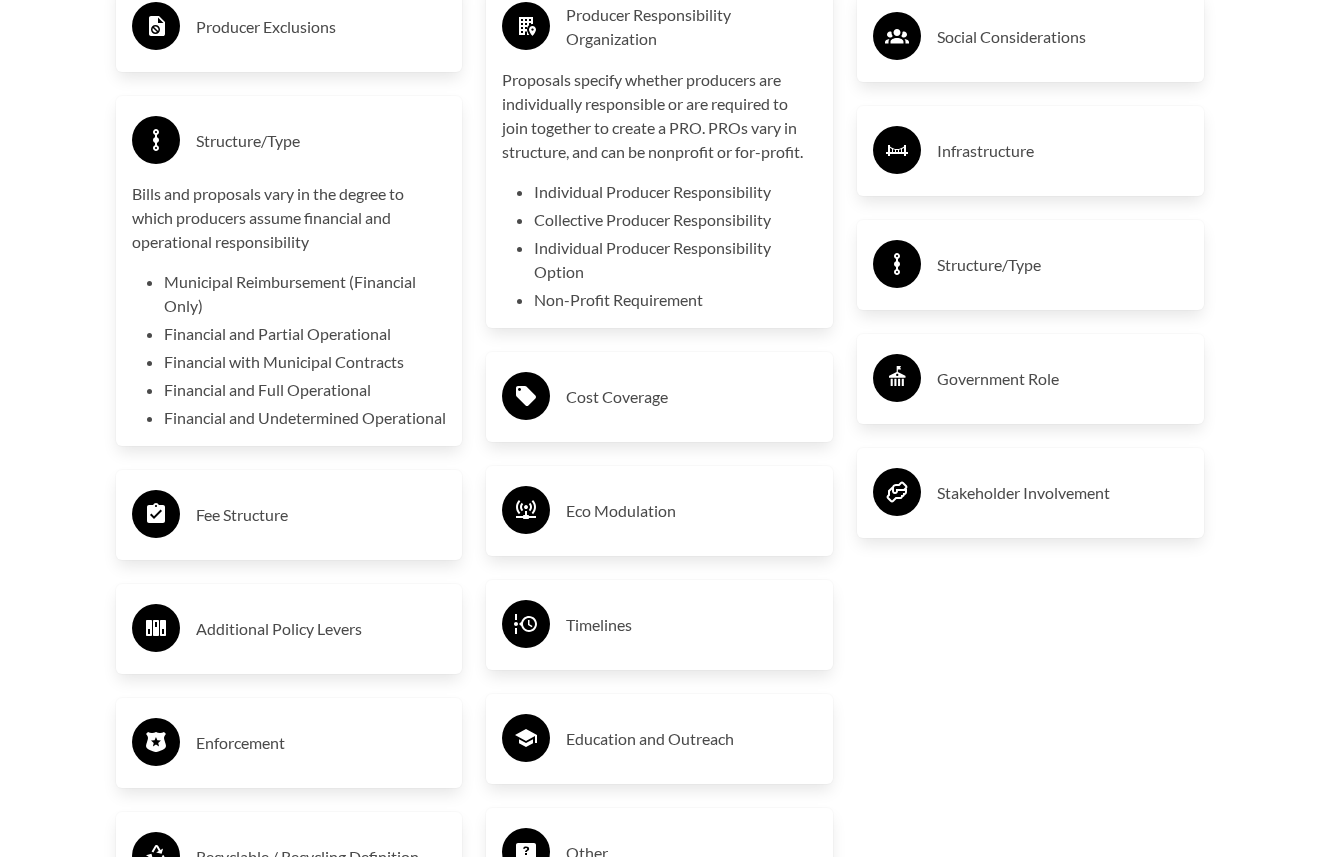 click on "Bills and proposals vary in the degree to which producers assume financial and operational responsibility
Municipal Reimbursement (Financial Only)
Financial and Partial Operational
Financial with Municipal Contracts
Financial and Full Operational
Financial and Undetermined Operational" at bounding box center [289, 306] 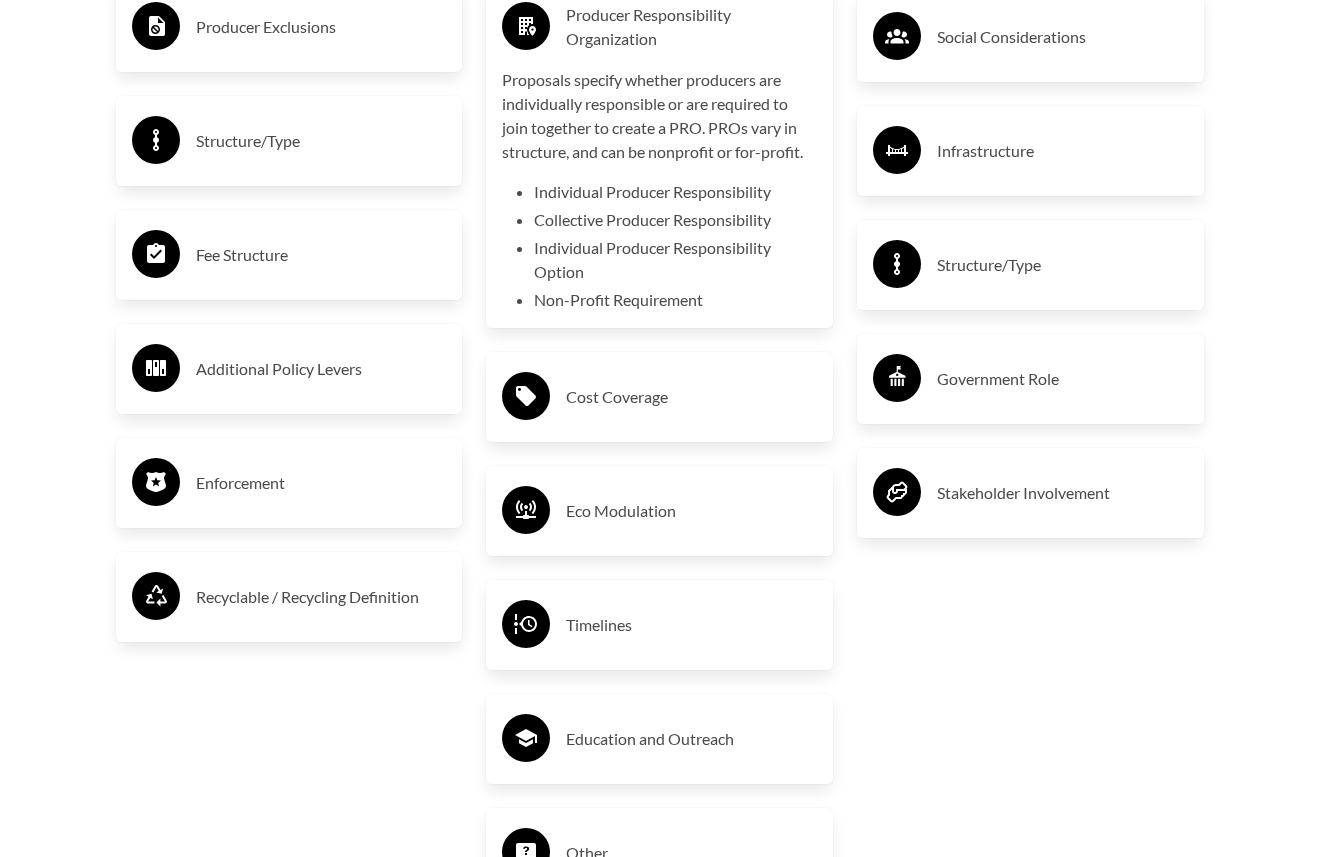click on "Individual Producer Responsibility Option" at bounding box center (675, 260) 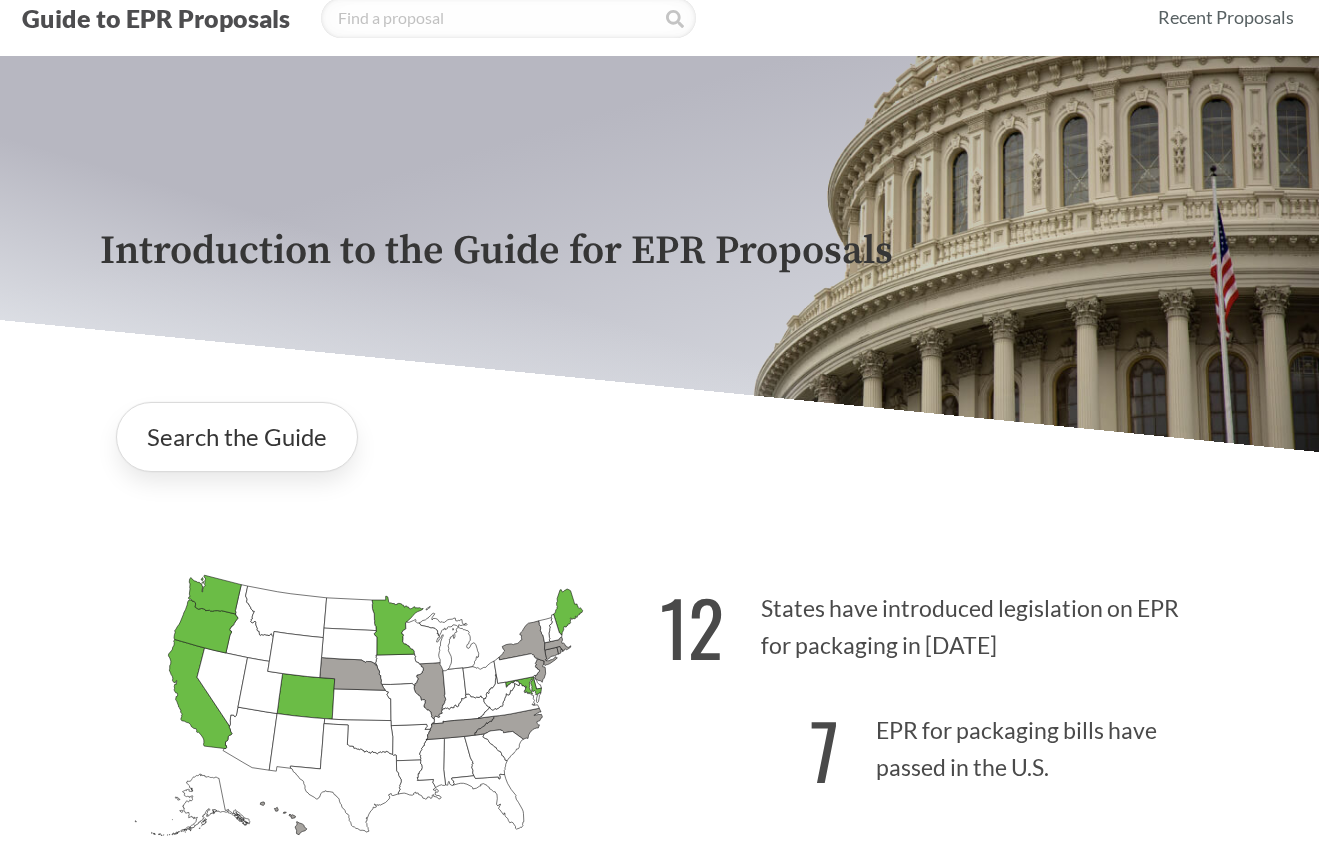 scroll, scrollTop: 60, scrollLeft: 0, axis: vertical 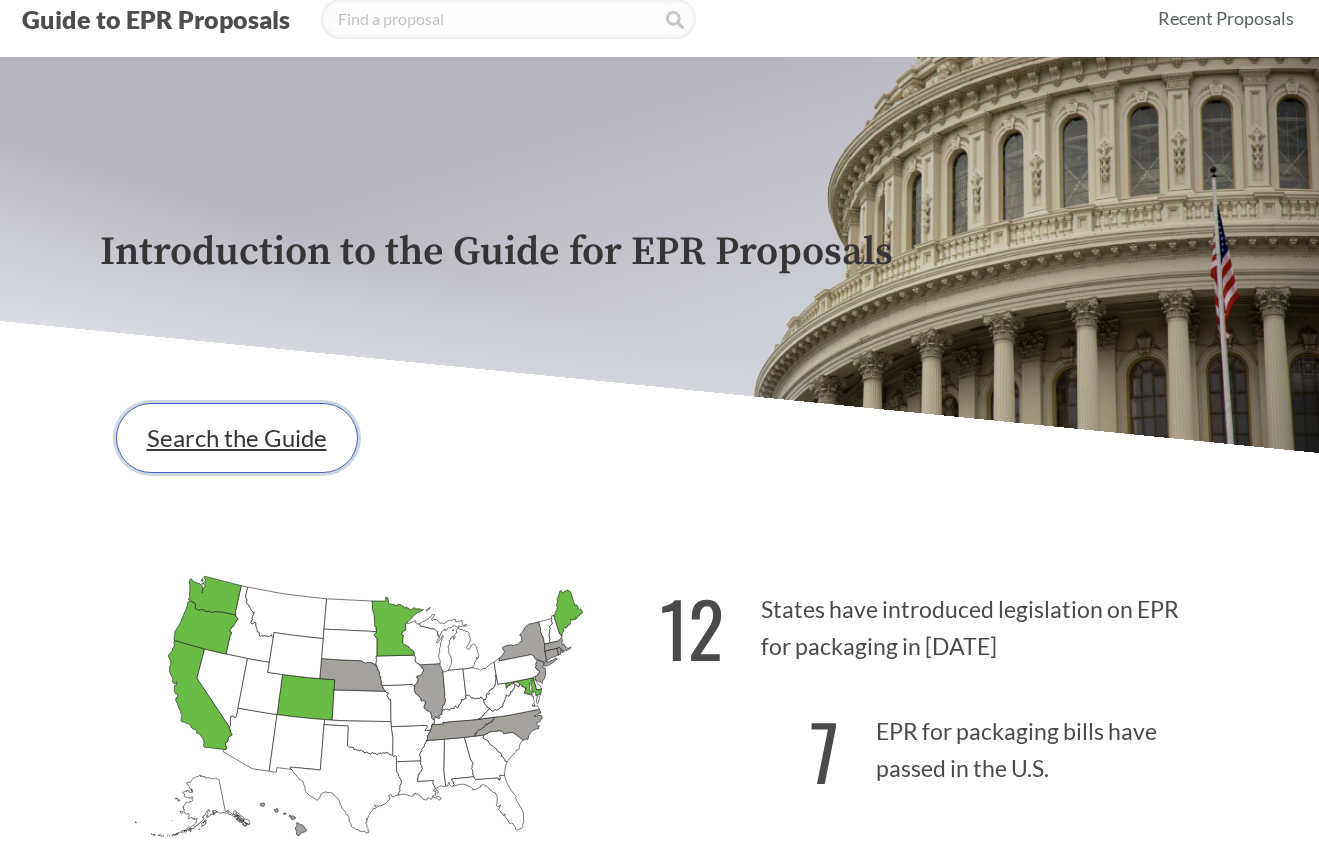 click on "Search the Guide" at bounding box center [237, 438] 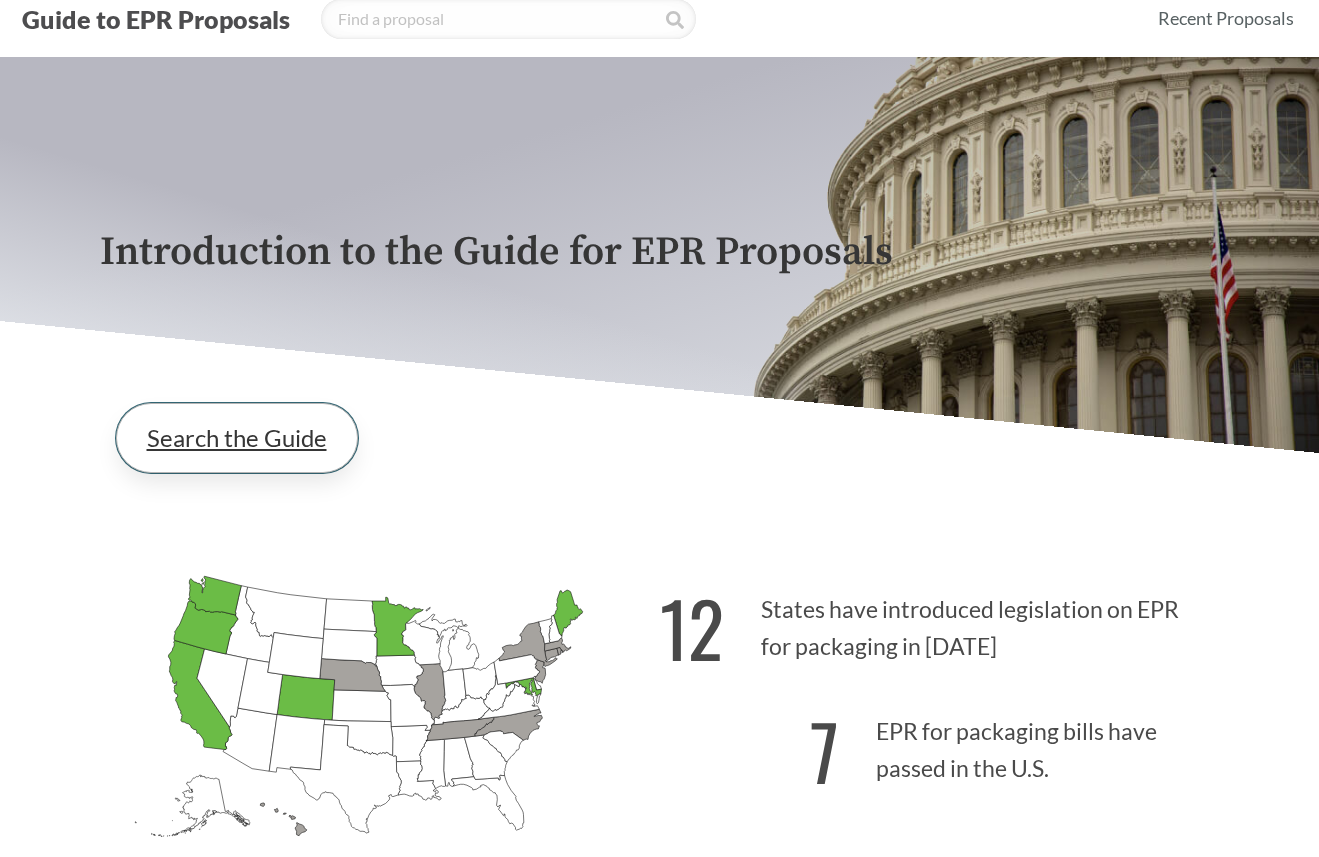 scroll, scrollTop: 0, scrollLeft: 0, axis: both 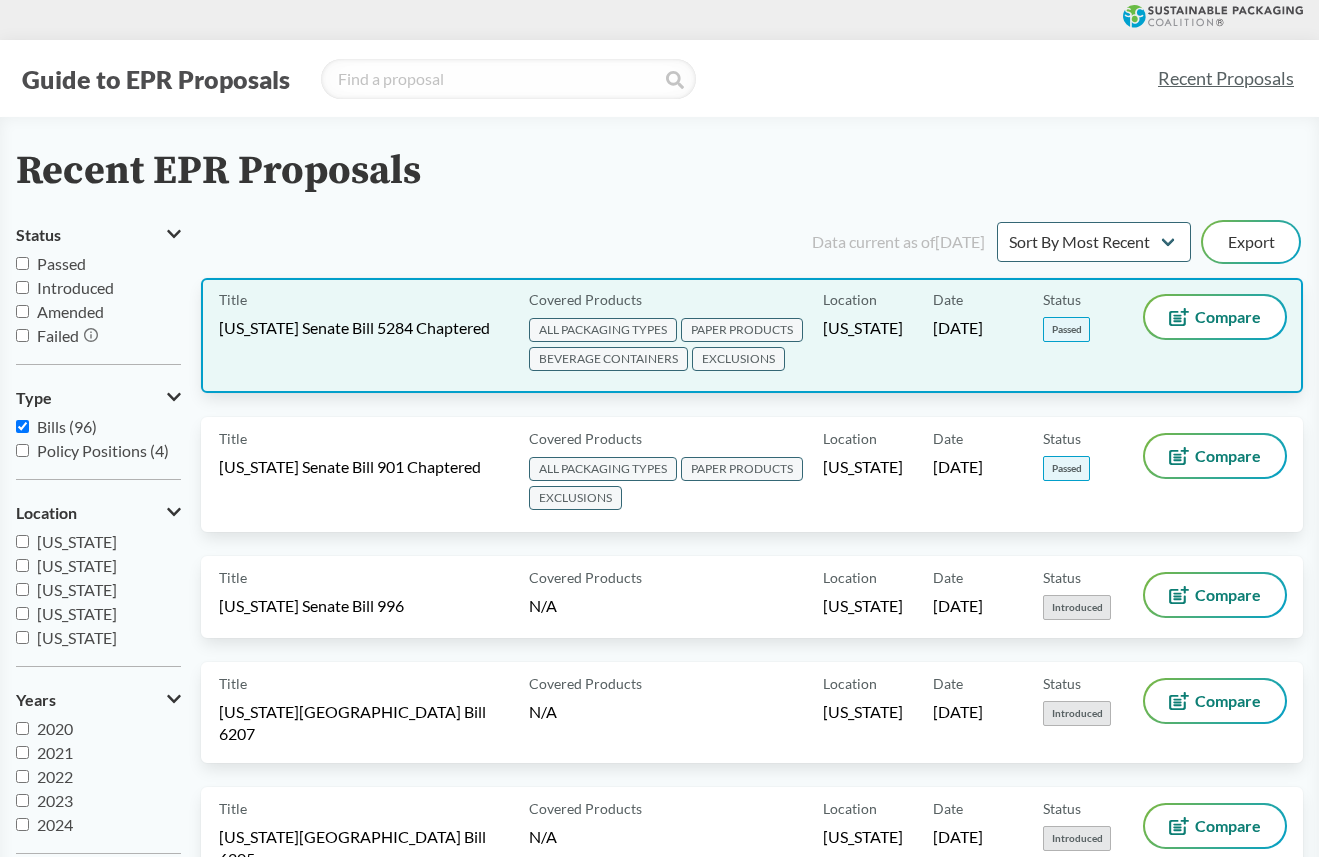 click on "Title [US_STATE] Senate Bill 5284 Chaptered" at bounding box center [370, 335] 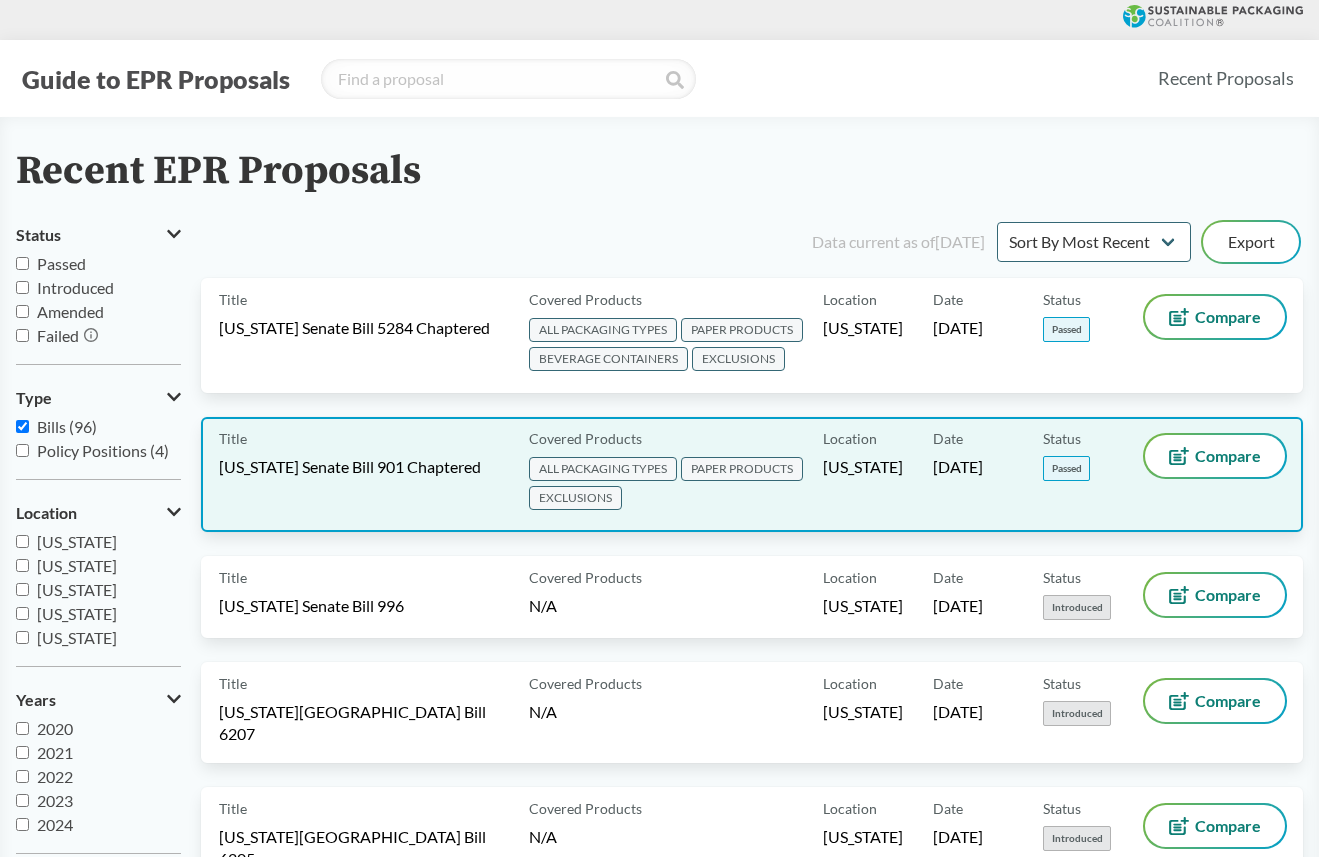 click on "Title [US_STATE] Senate Bill 901 Chaptered Covered Products ALL PACKAGING TYPES PAPER PRODUCTS EXCLUSIONS Location [US_STATE] Date [DATE] Status Passed Compare" at bounding box center (752, 474) 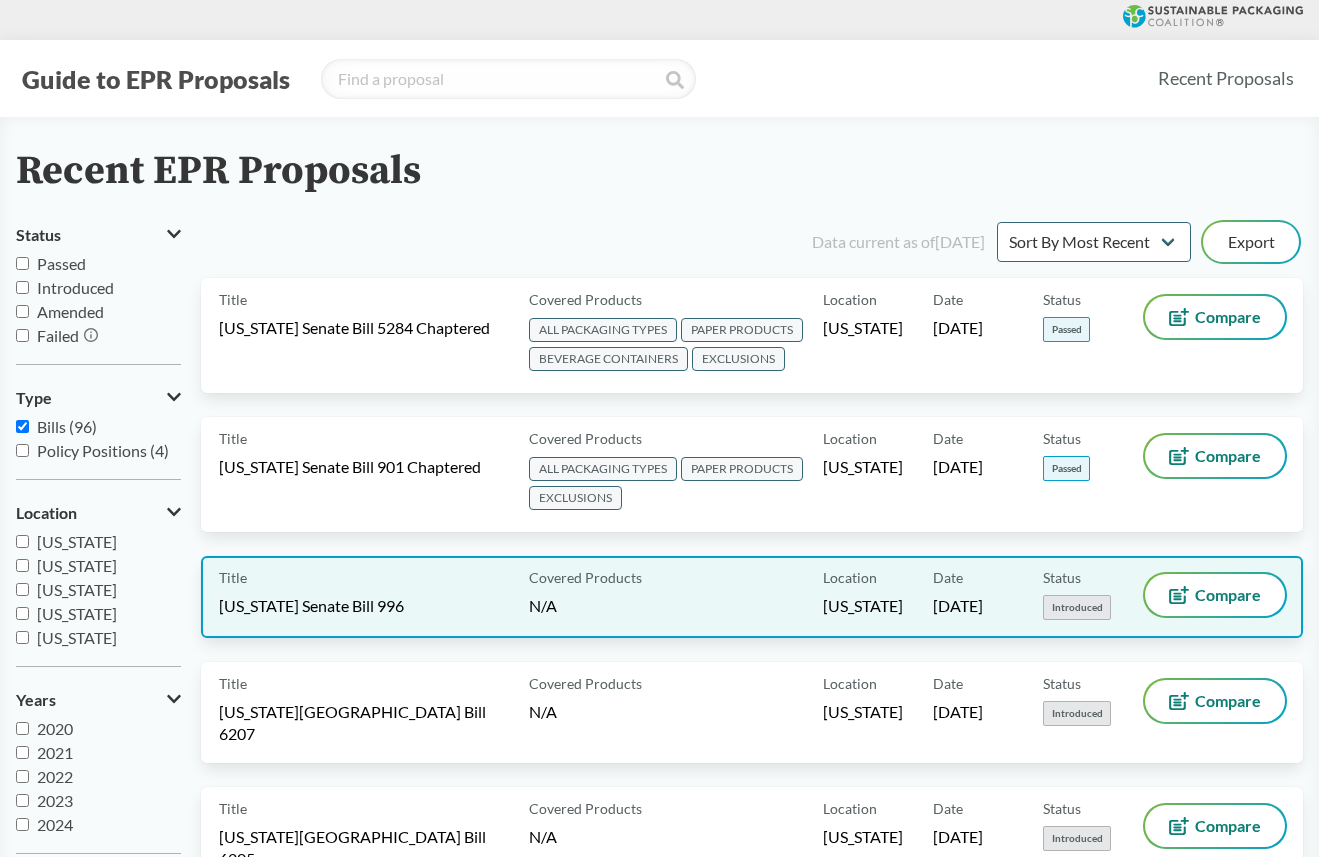 click on "Title [US_STATE] Senate Bill 996" at bounding box center [370, 597] 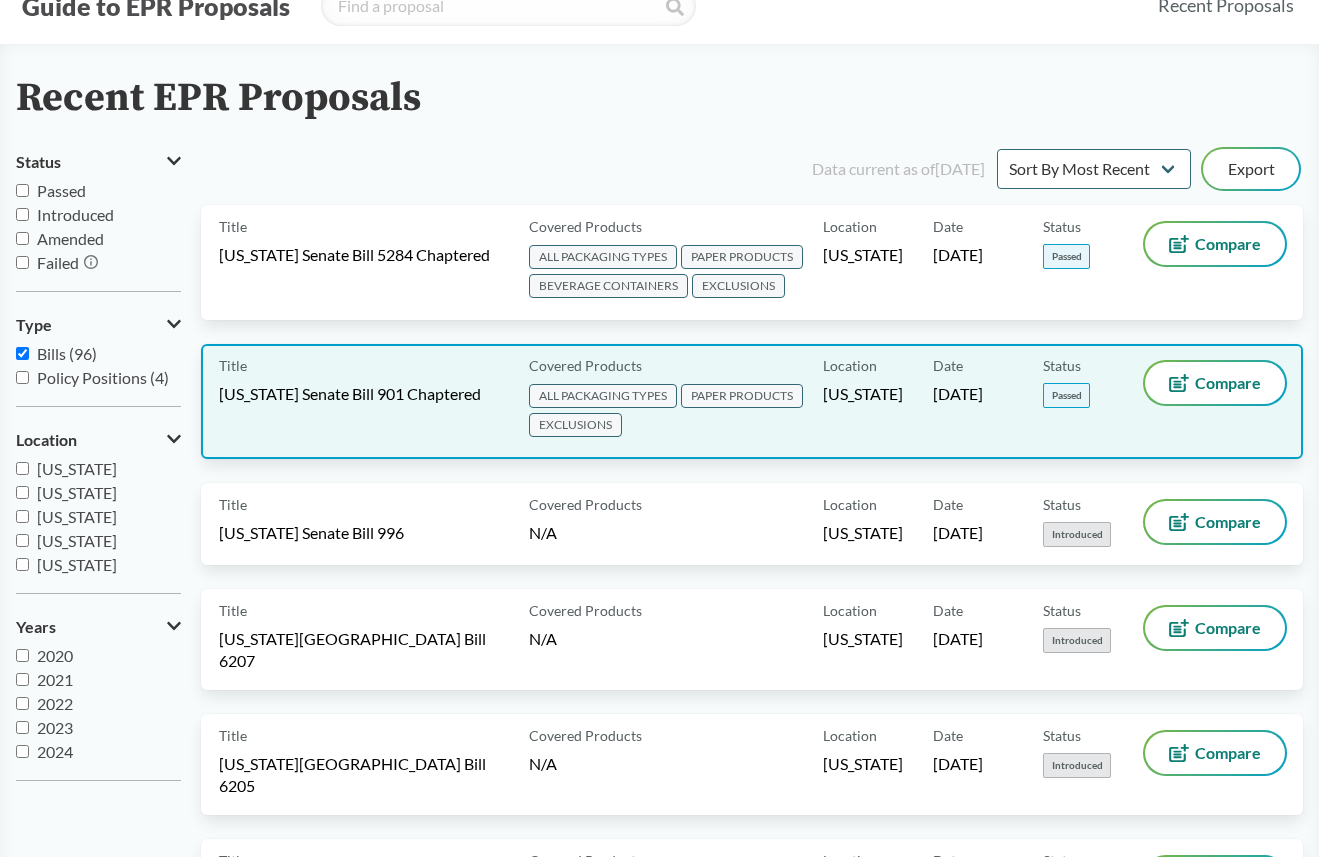 scroll, scrollTop: 144, scrollLeft: 0, axis: vertical 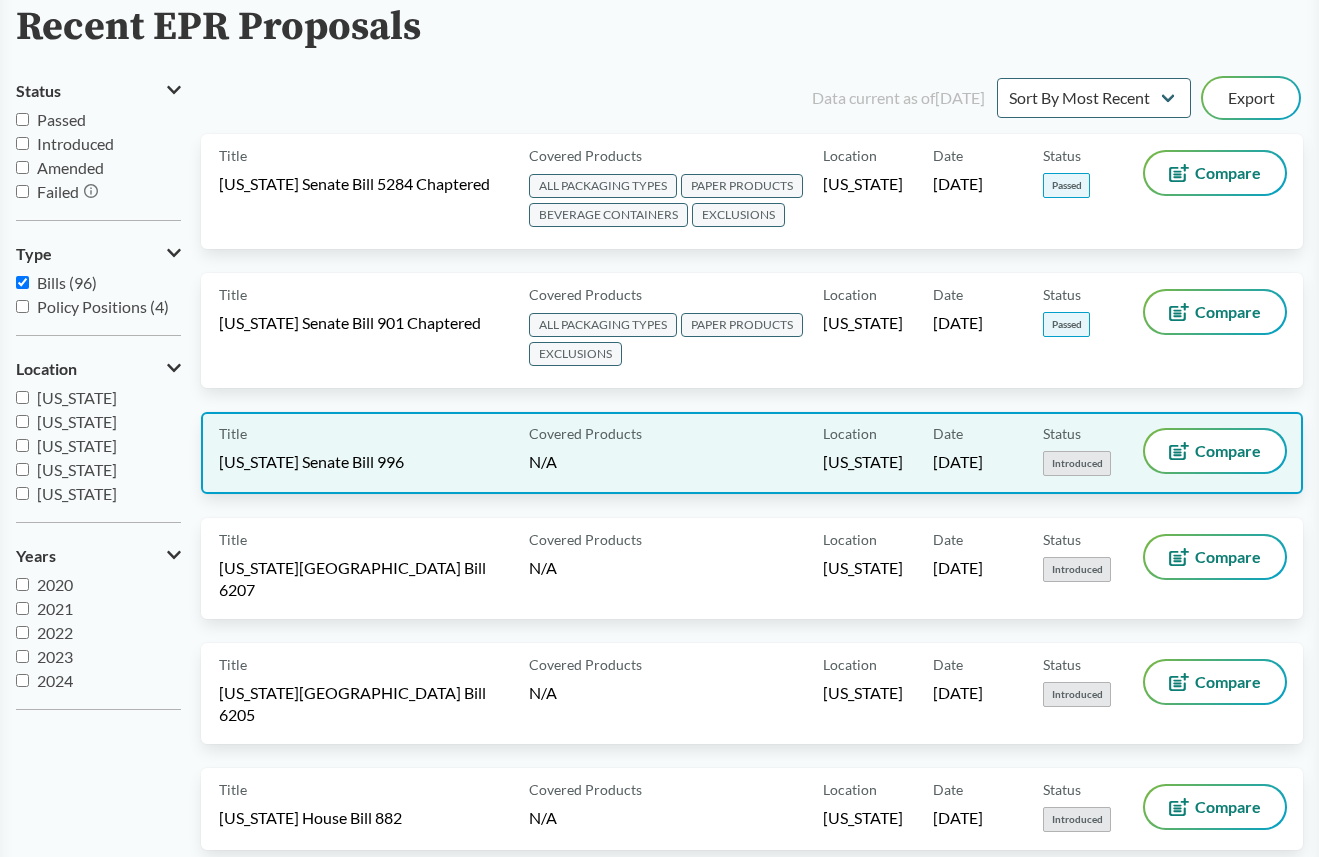 click on "Title [US_STATE] Senate Bill 996 Covered Products N/A Location [US_STATE] Date [DATE] Status Introduced Compare" at bounding box center [752, 453] 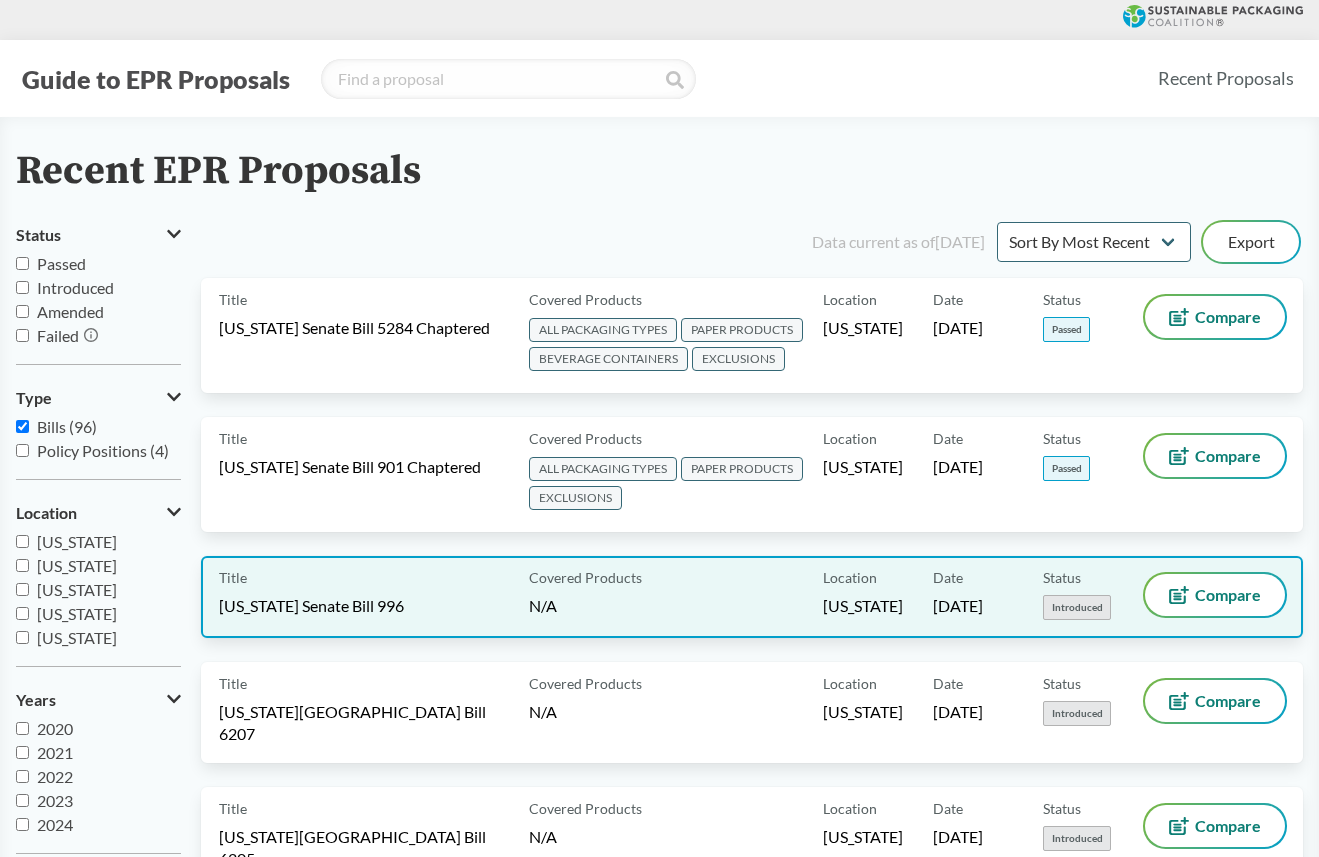 click on "Title [US_STATE] Senate Bill 996 Covered Products N/A Location [US_STATE] Date [DATE] Status Introduced Compare" at bounding box center (752, 597) 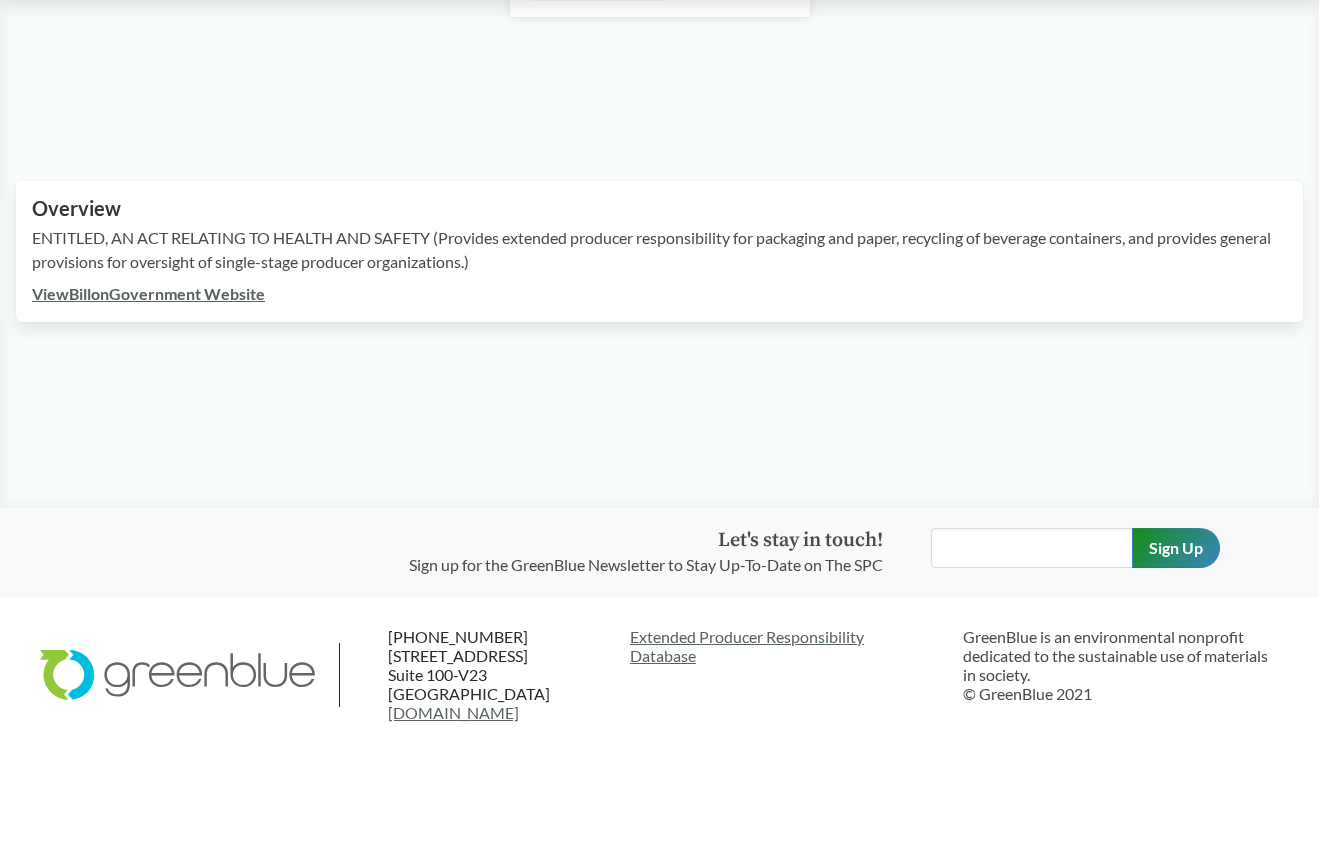 scroll, scrollTop: 4, scrollLeft: 0, axis: vertical 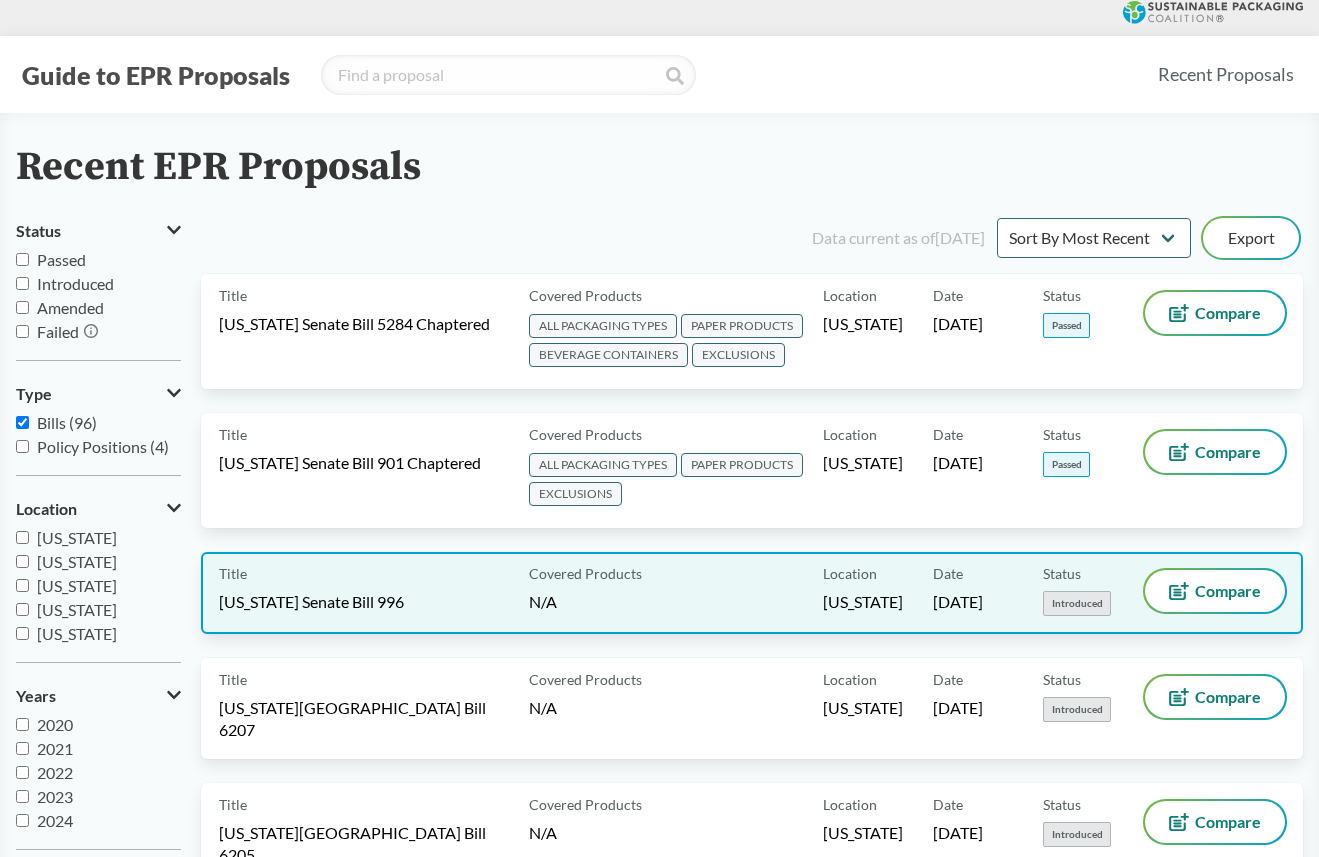 click on "Title [US_STATE] Senate Bill 996" at bounding box center (370, 593) 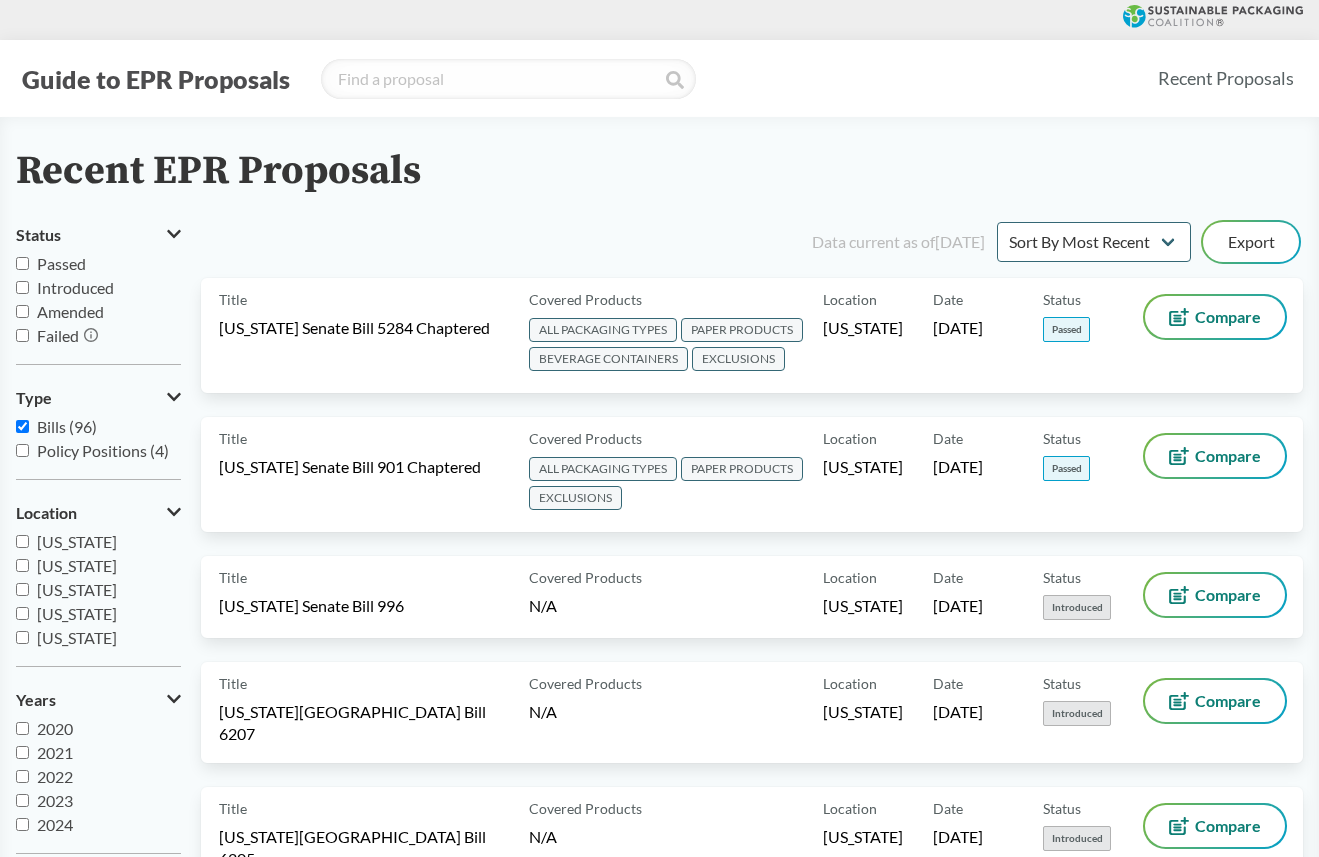 click on "Title [US_STATE] Senate Bill 996 Covered Products N/A Location [US_STATE] Date [DATE] Status Introduced Compare" at bounding box center (752, 609) 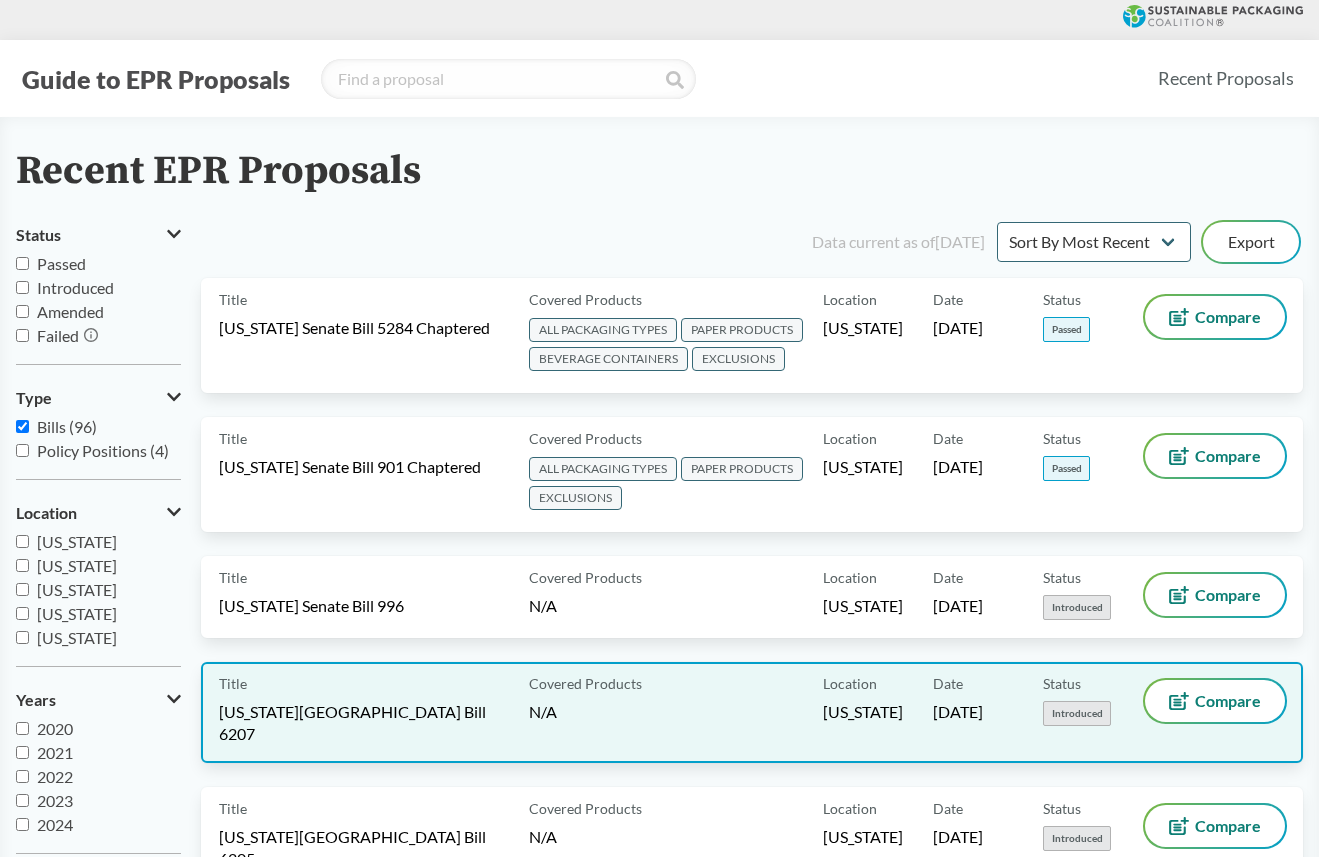 click on "[US_STATE][GEOGRAPHIC_DATA] Bill 6207" at bounding box center [362, 723] 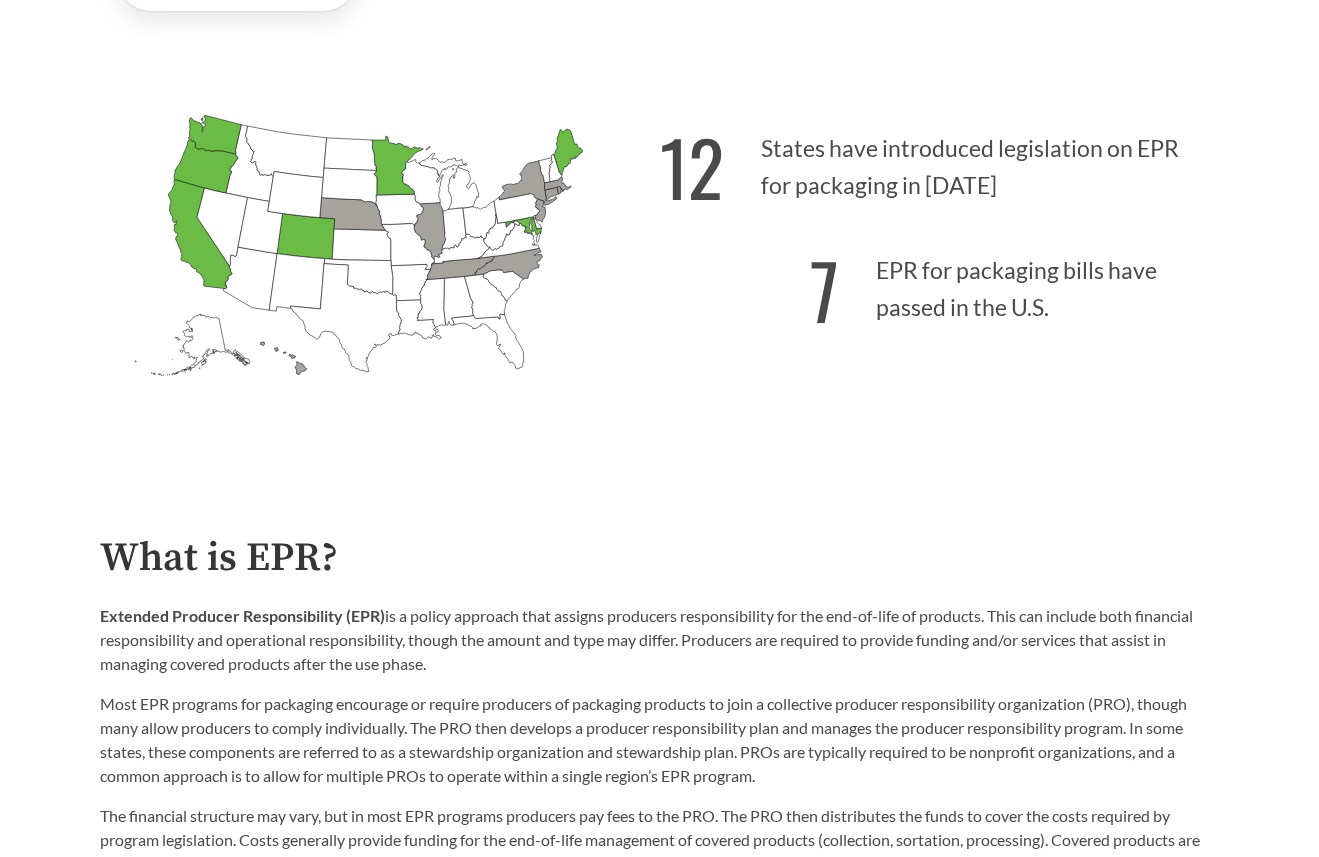 scroll, scrollTop: 234, scrollLeft: 0, axis: vertical 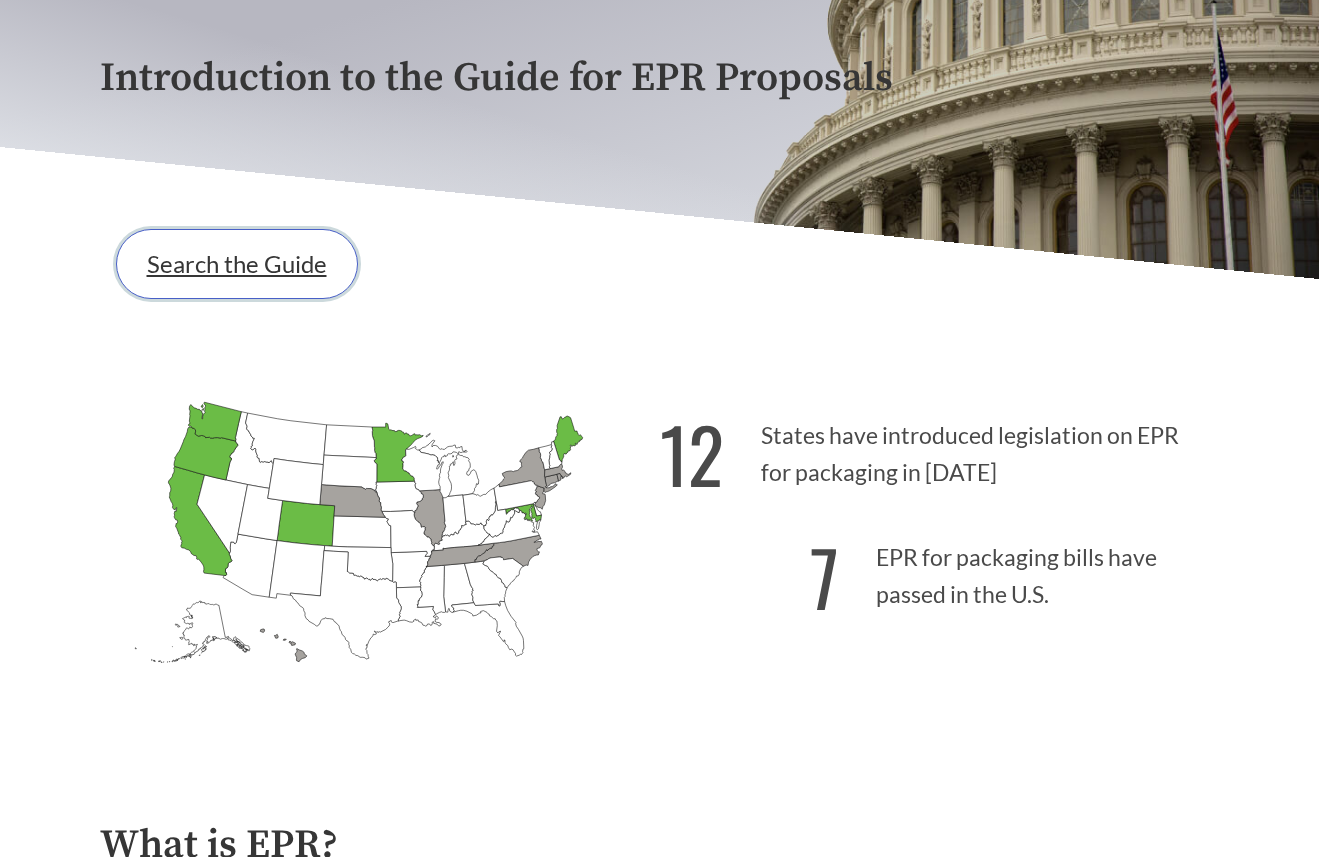 click on "Search the Guide" at bounding box center (237, 264) 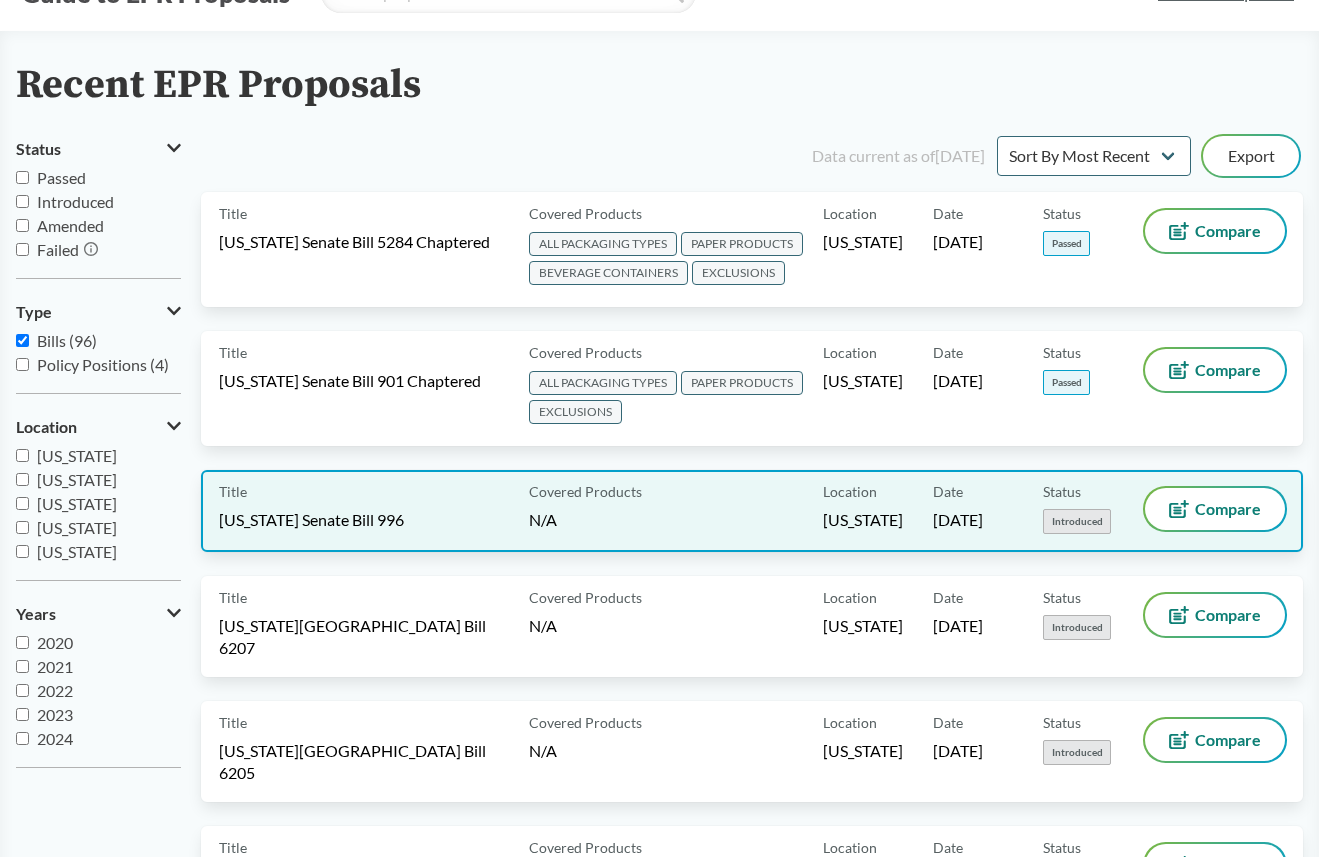 scroll, scrollTop: 151, scrollLeft: 0, axis: vertical 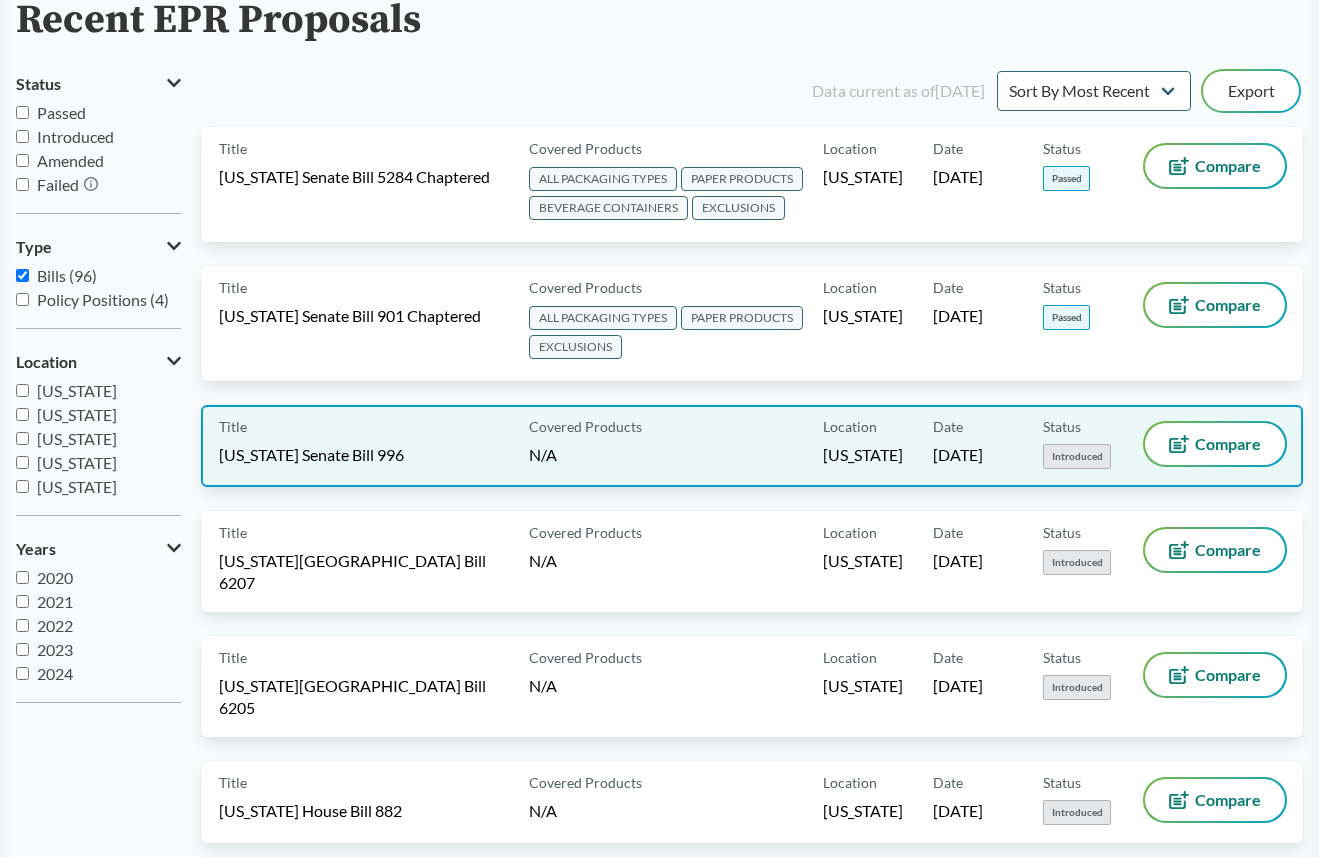 click on "[US_STATE] Senate Bill 996" at bounding box center [311, 455] 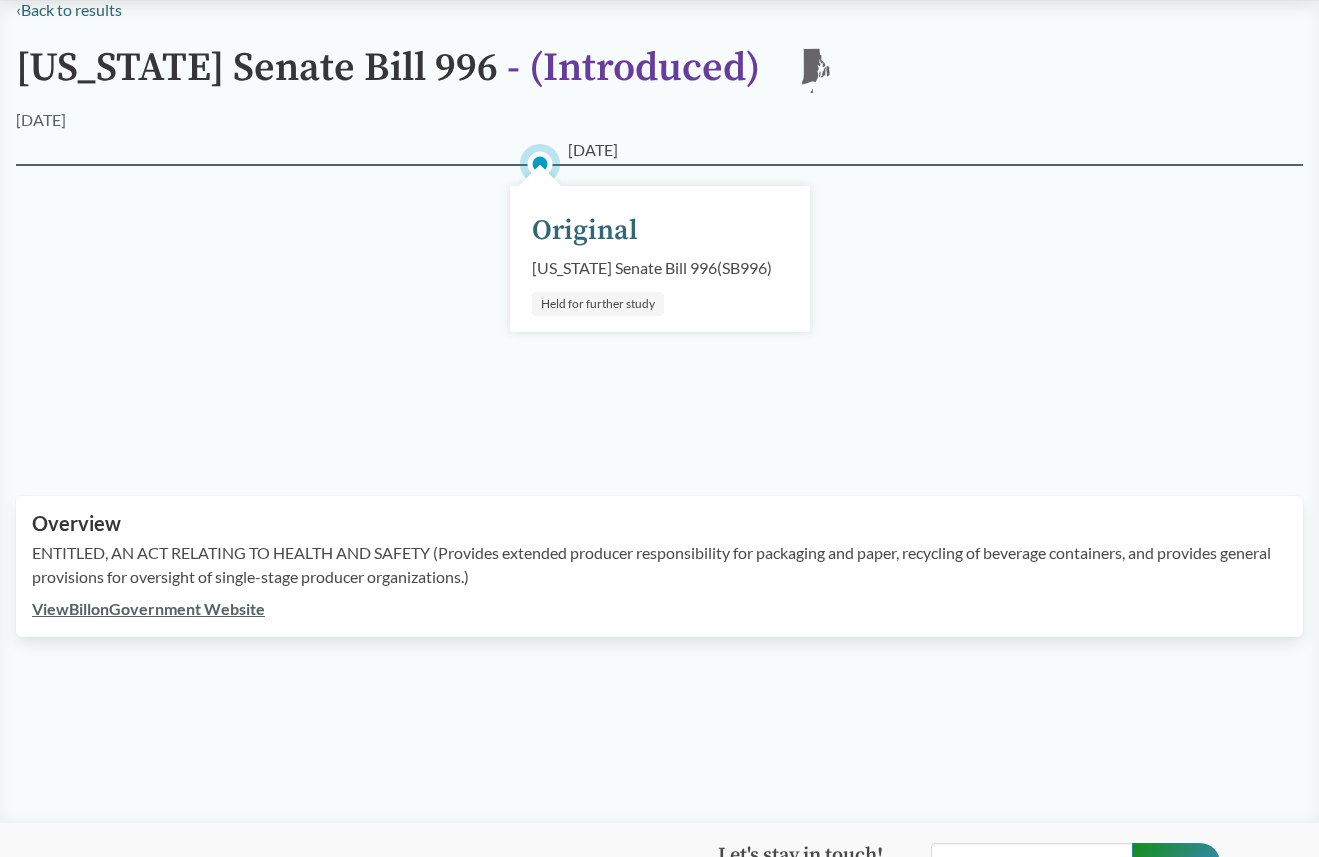 scroll, scrollTop: 0, scrollLeft: 0, axis: both 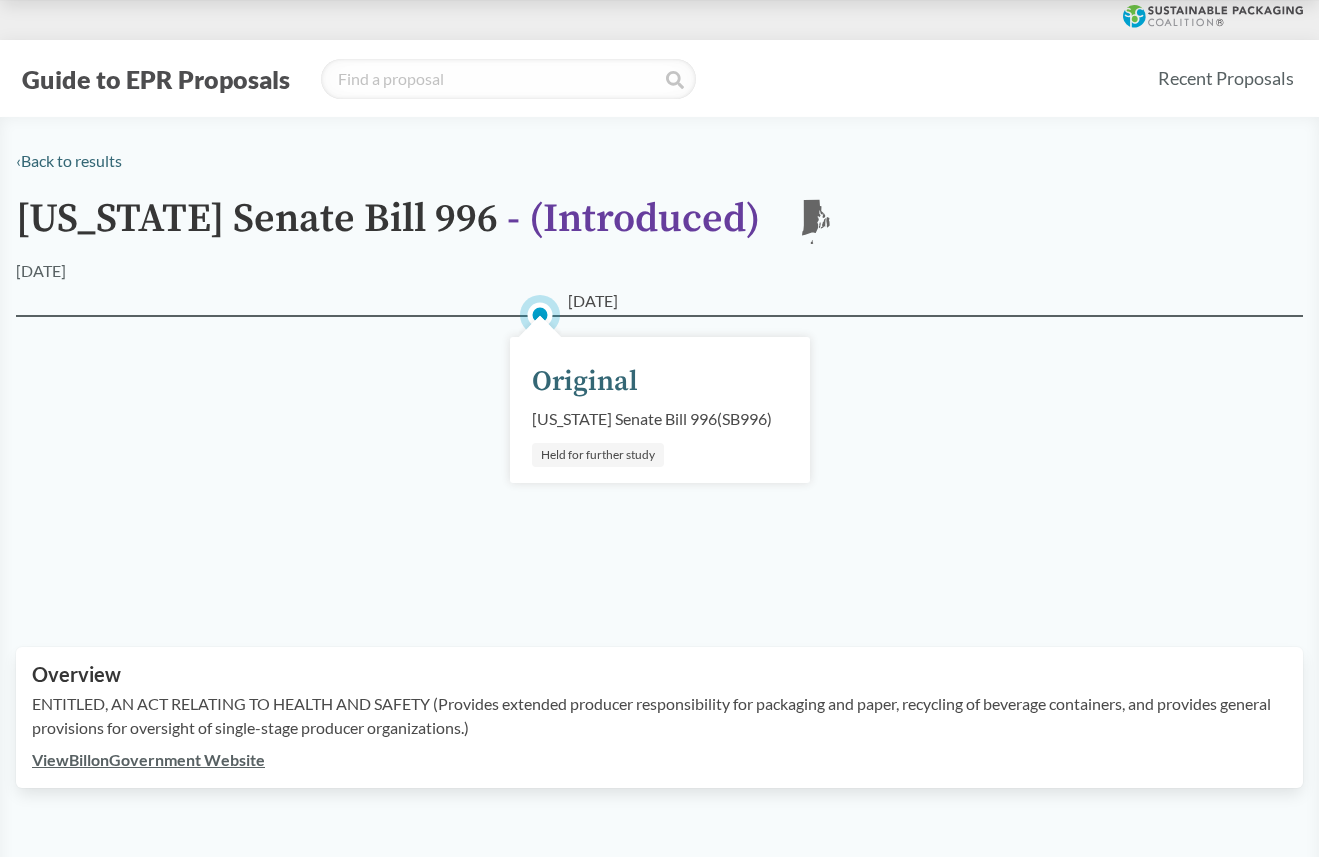 click on "[US_STATE] Senate Bill 996   - ( Introduced )" at bounding box center [388, 228] 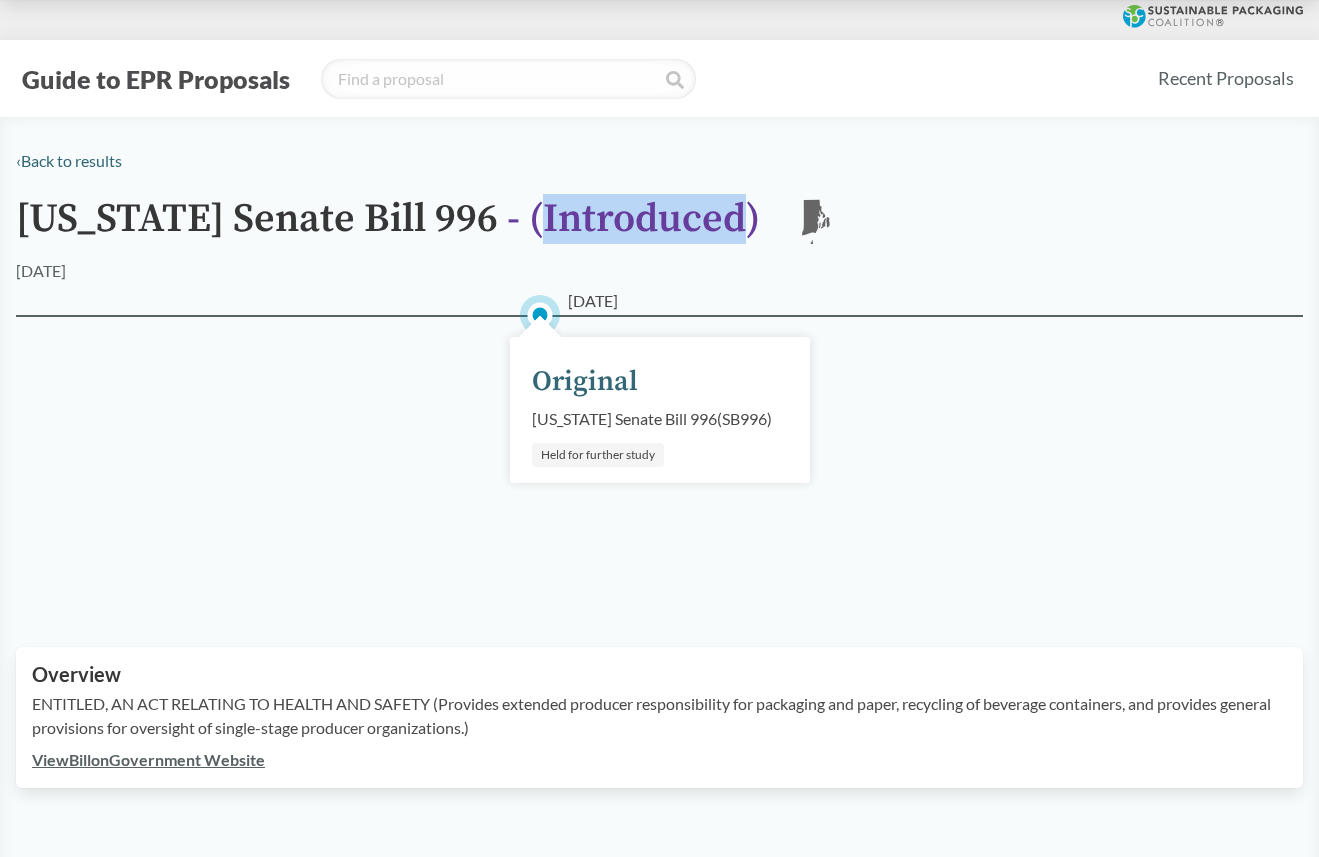 click on "- ( Introduced )" at bounding box center [633, 219] 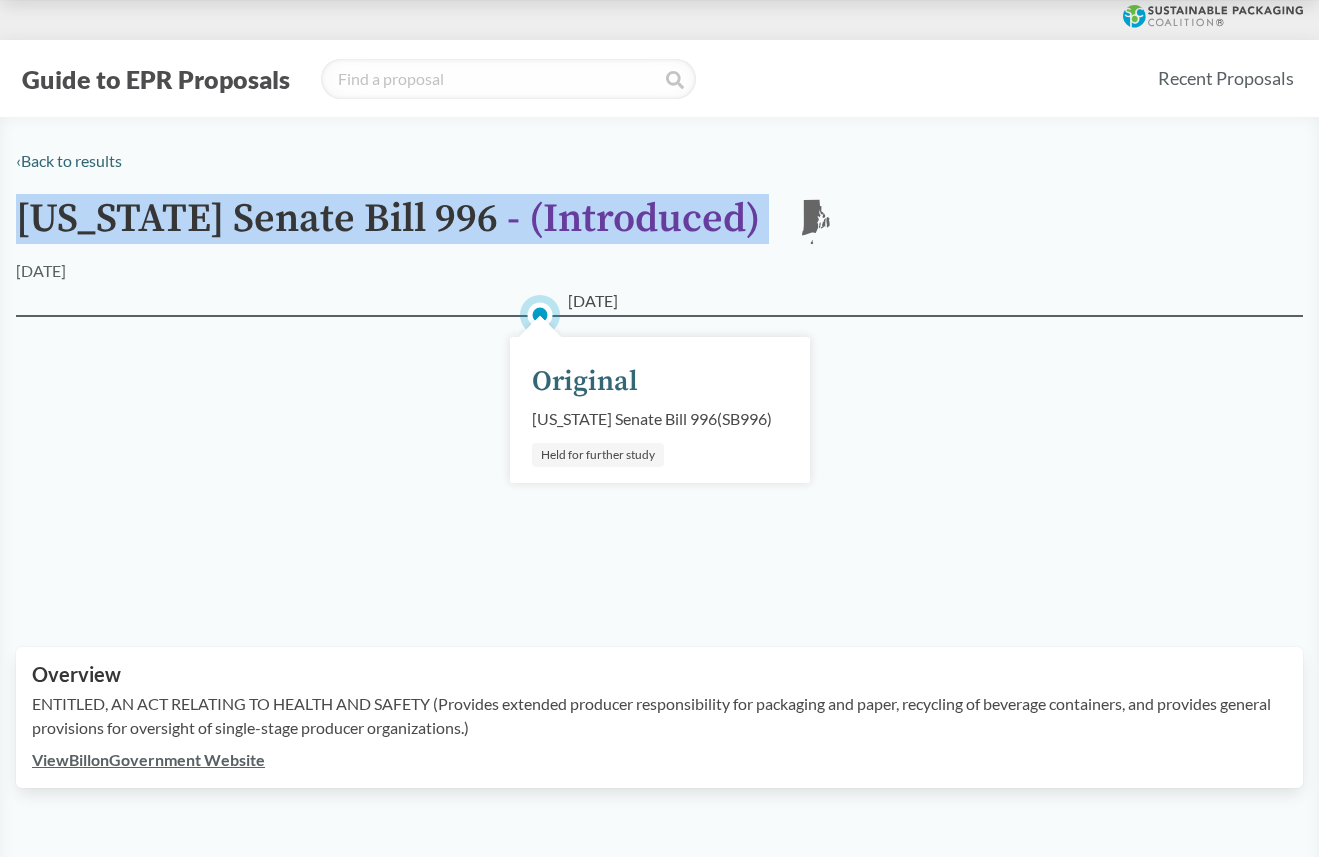 click on "Guide to EPR Proposals" at bounding box center [156, 79] 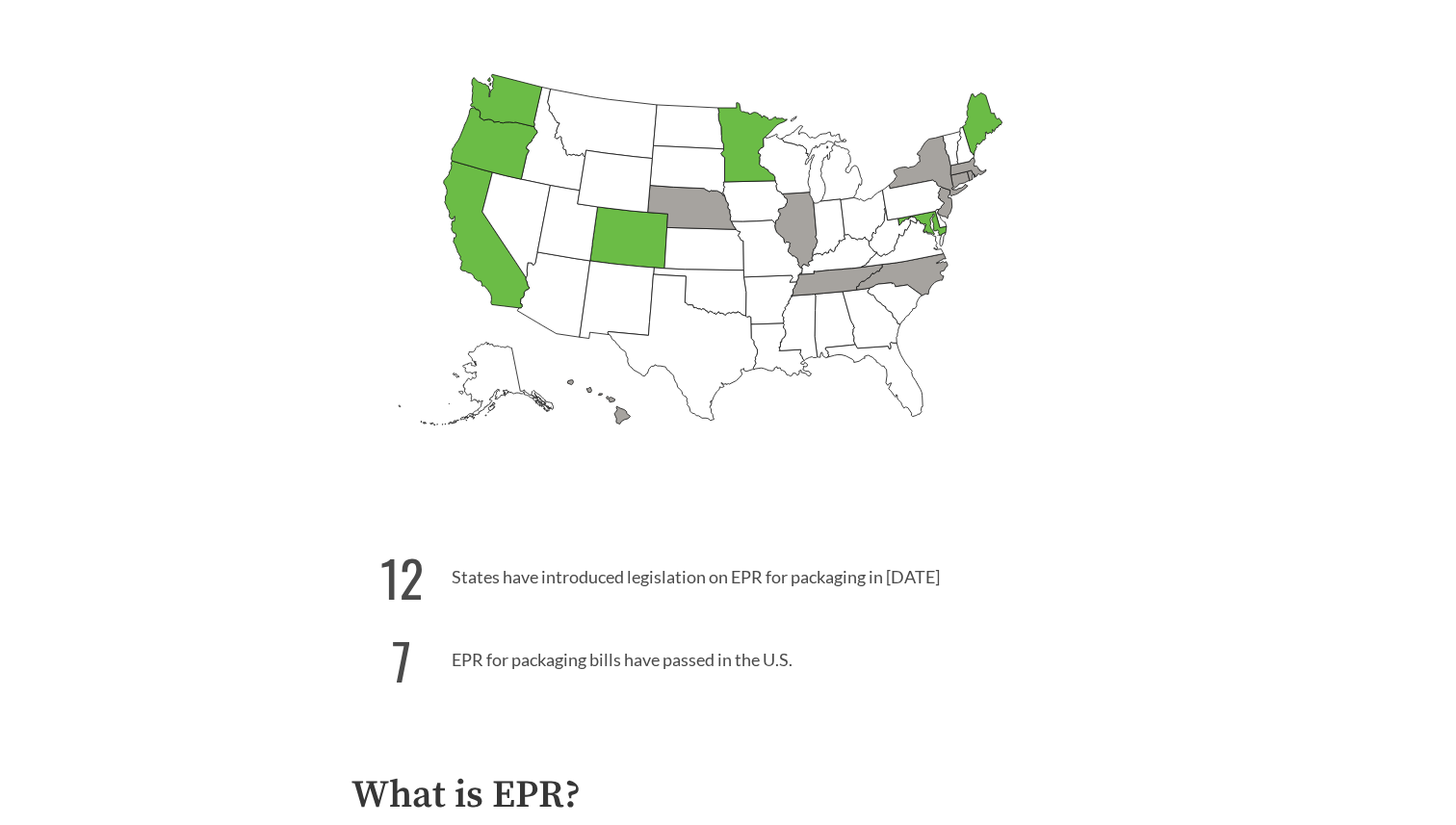 scroll, scrollTop: 0, scrollLeft: 0, axis: both 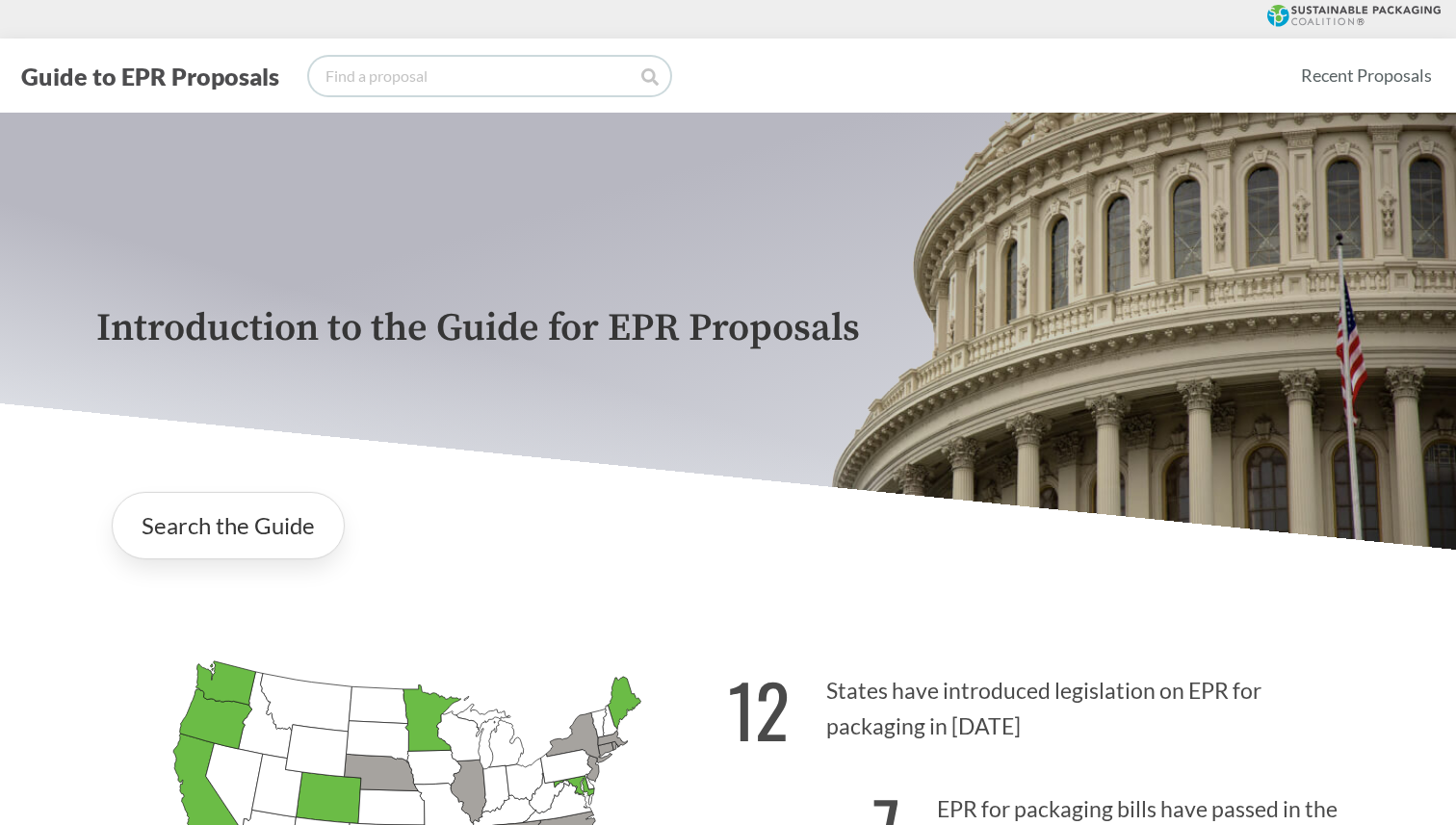 click at bounding box center [489, 76] 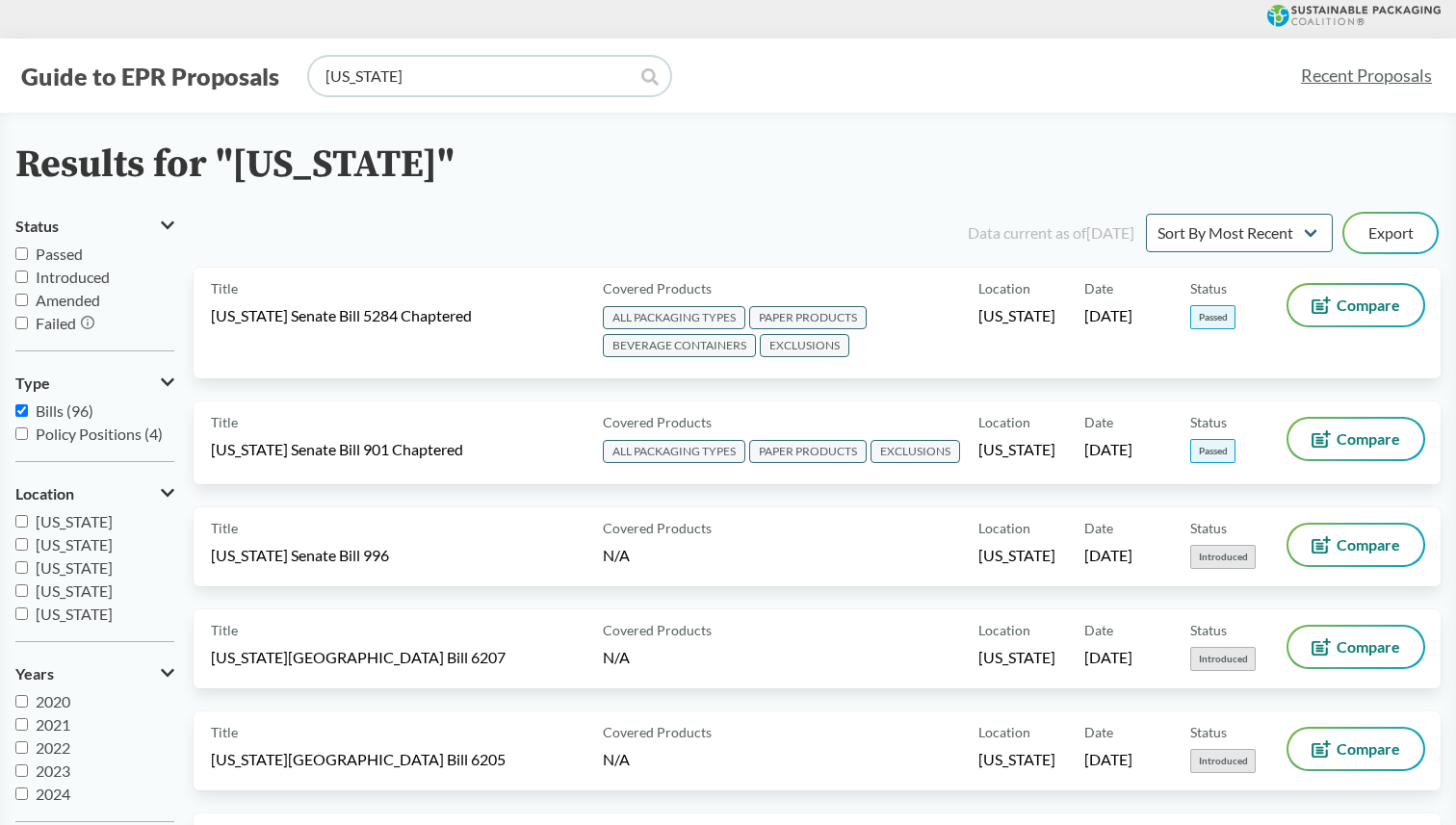 click on "[US_STATE]" at bounding box center [489, 76] 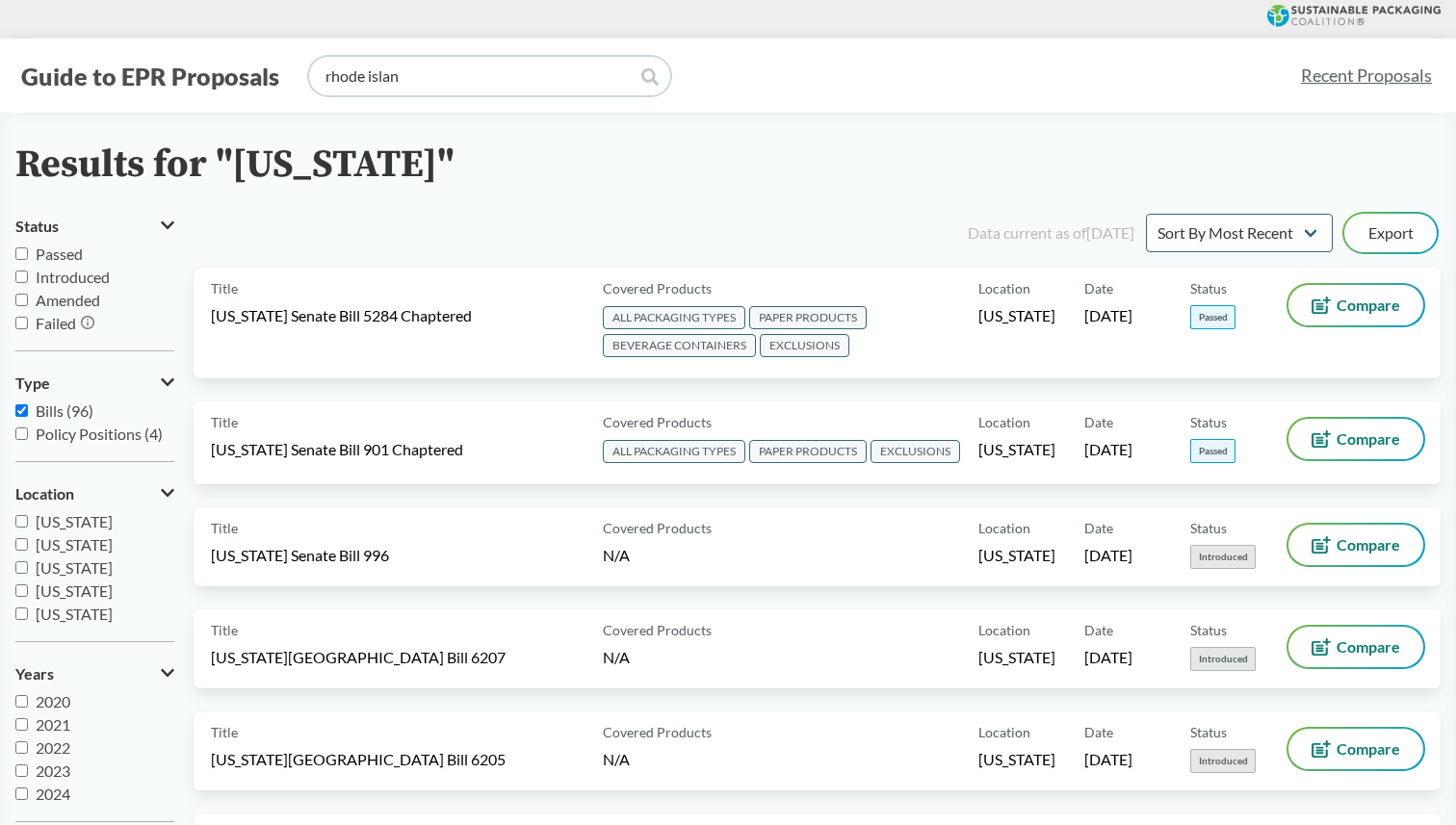 type on "[US_STATE]" 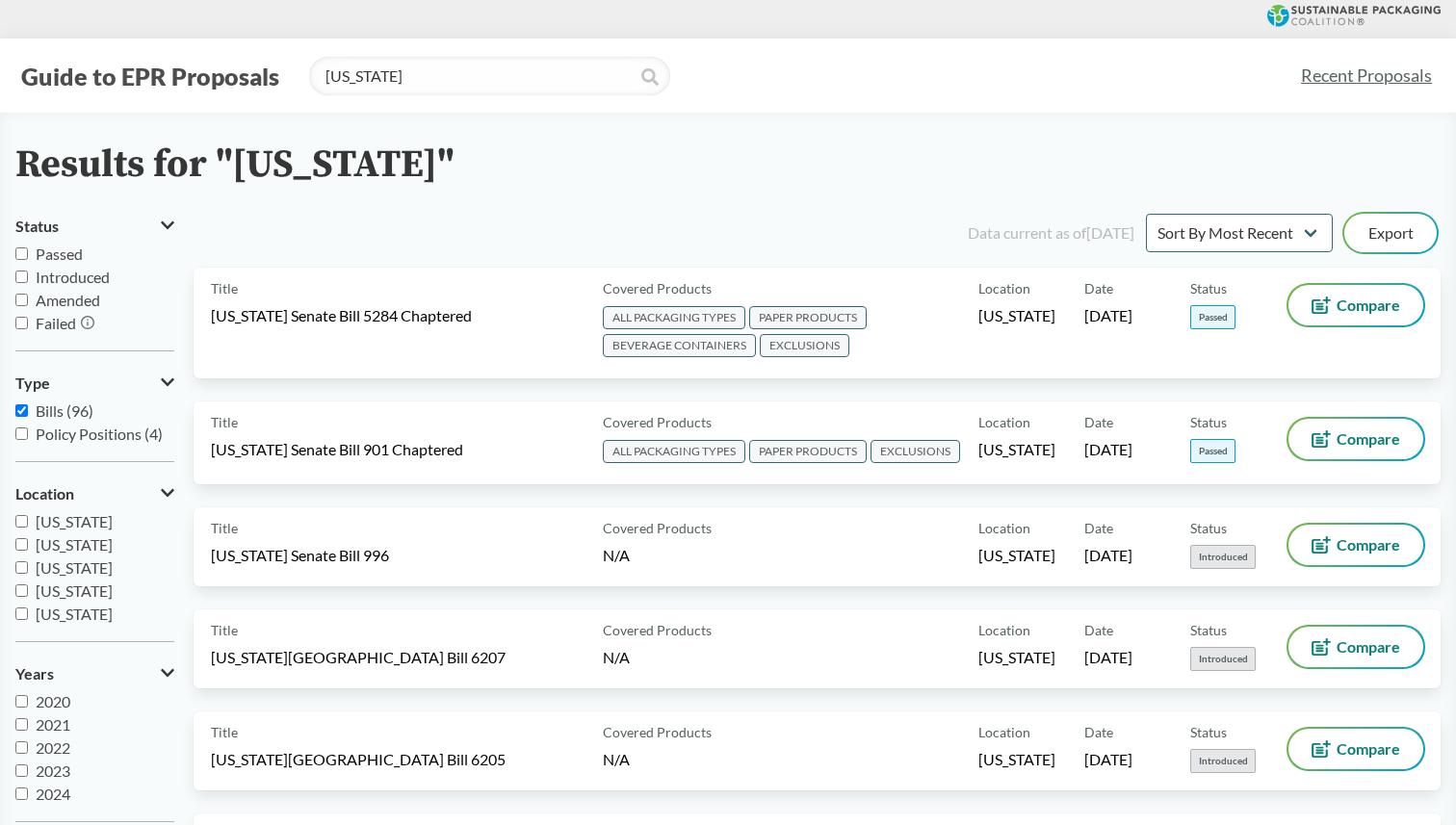 click 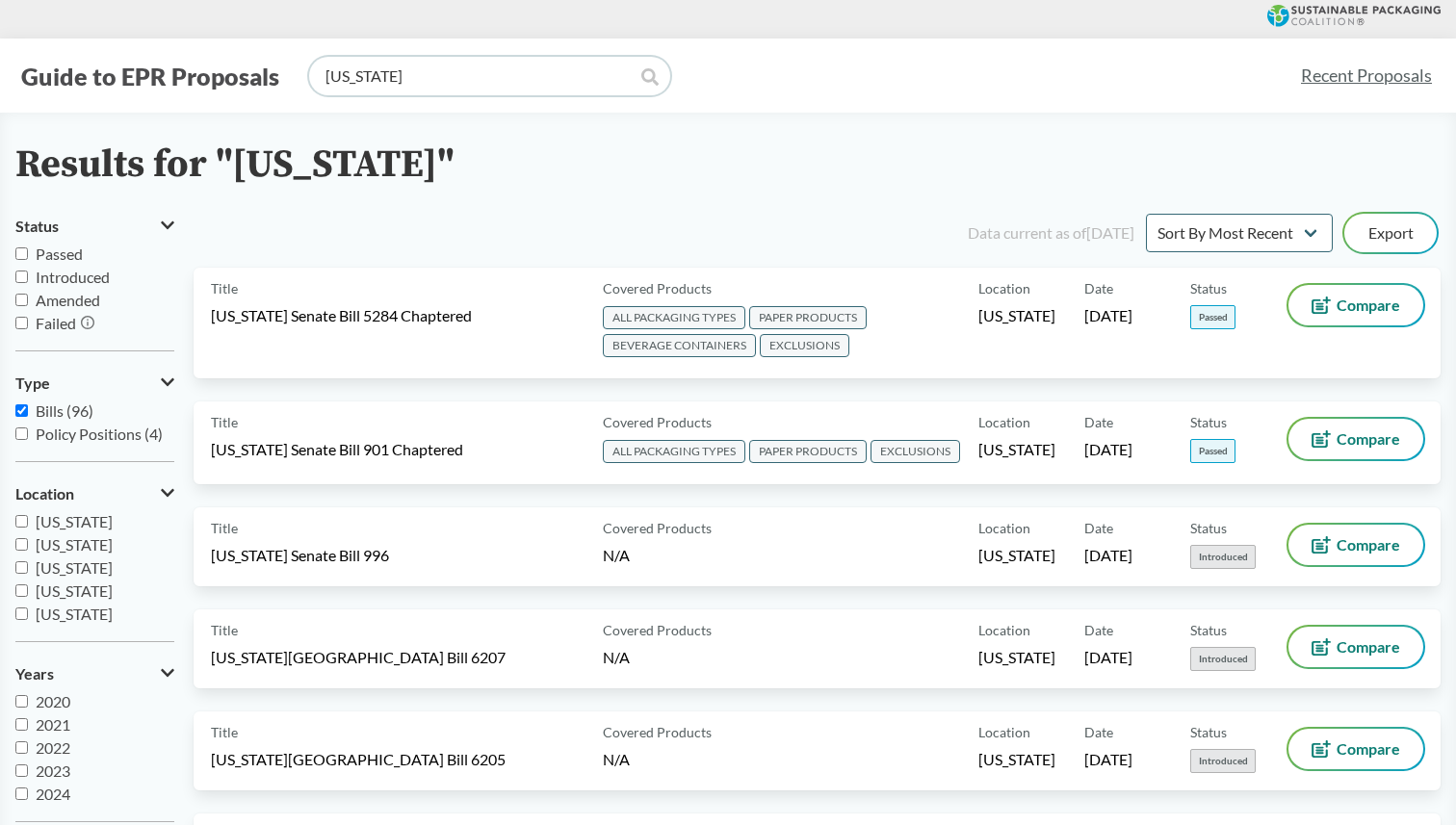click on "[US_STATE]" at bounding box center [489, 76] 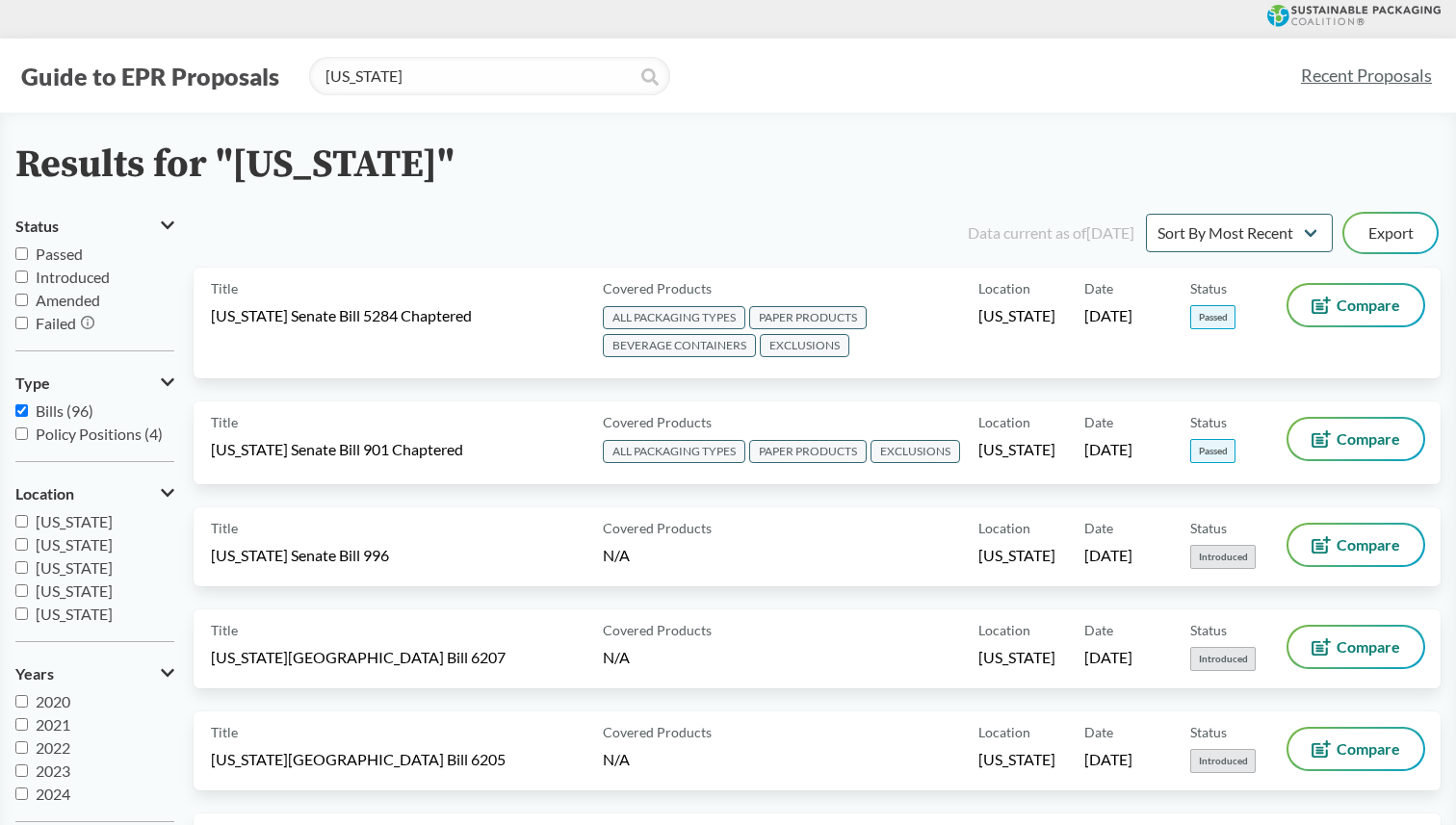 click 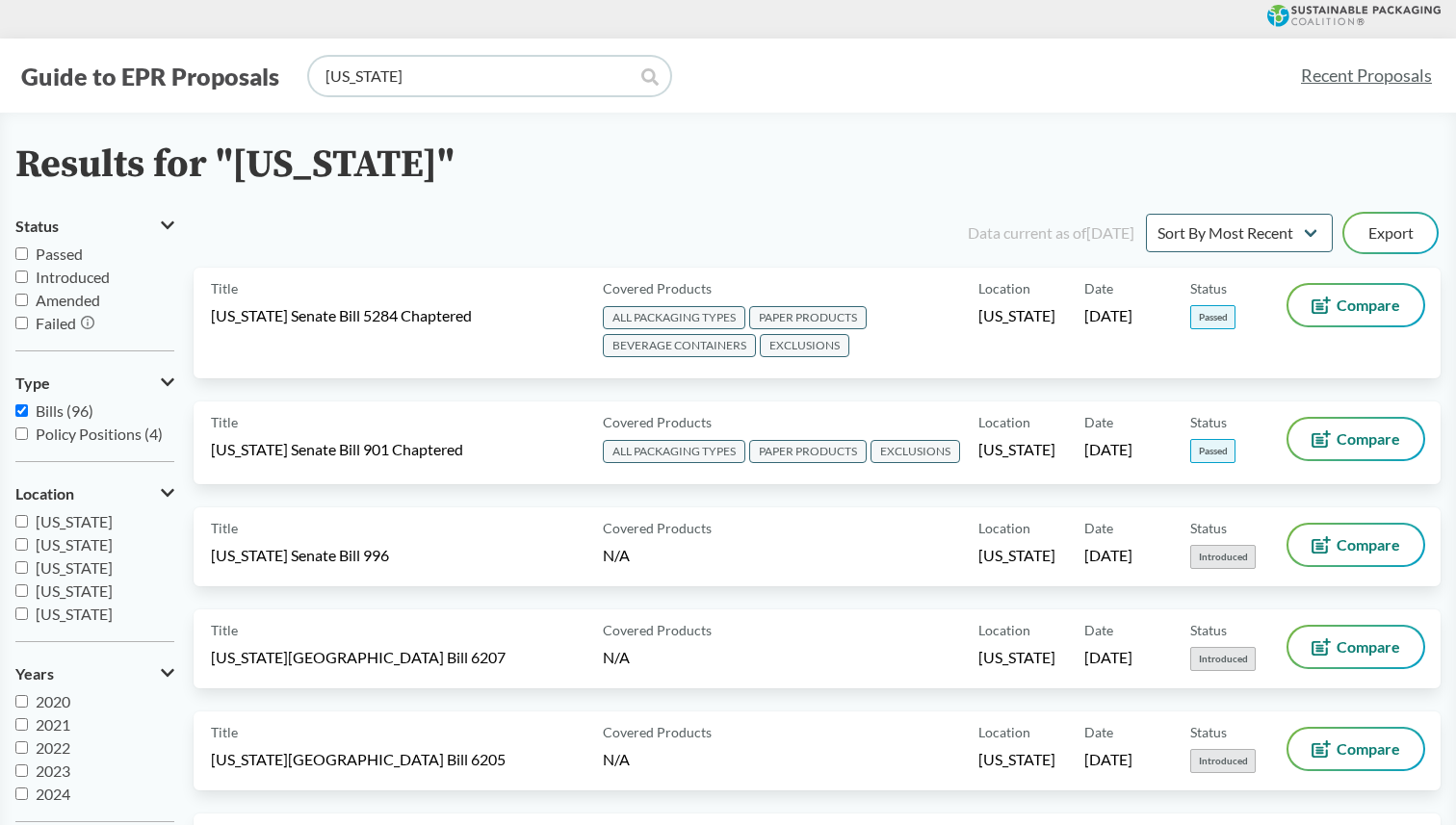click on "[US_STATE]" at bounding box center [489, 76] 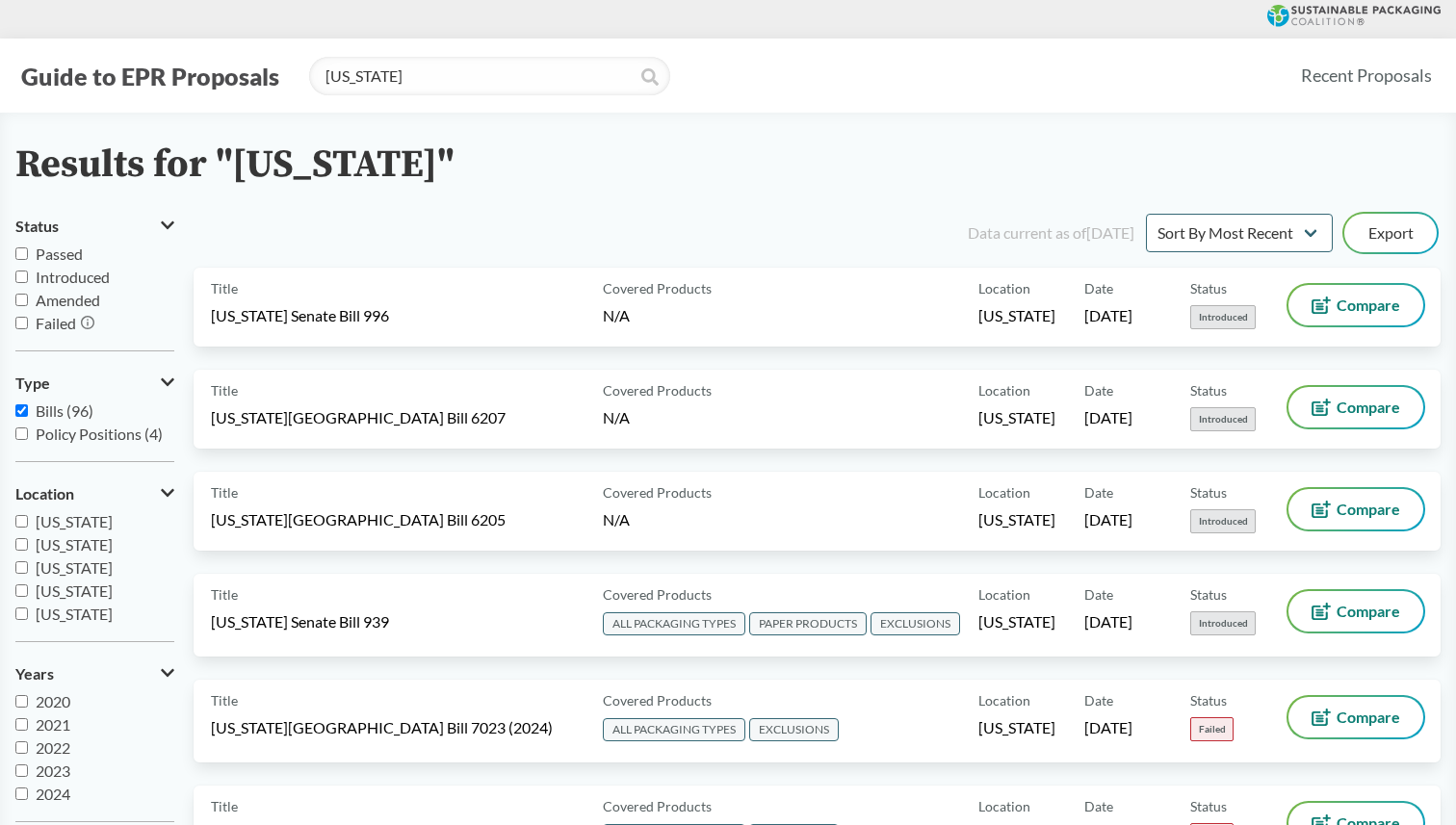 scroll, scrollTop: 0, scrollLeft: 0, axis: both 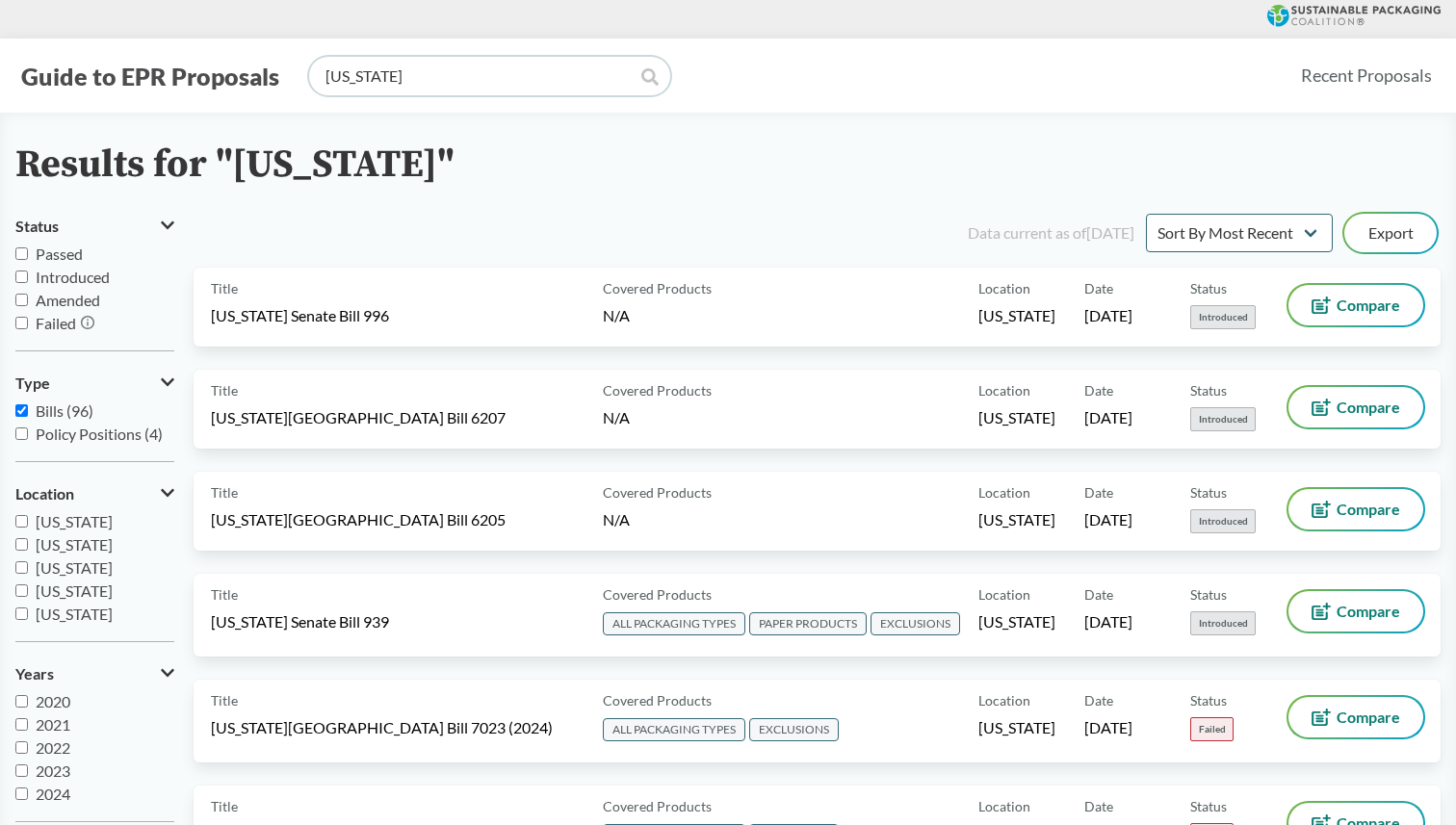 click on "[US_STATE]" at bounding box center [489, 76] 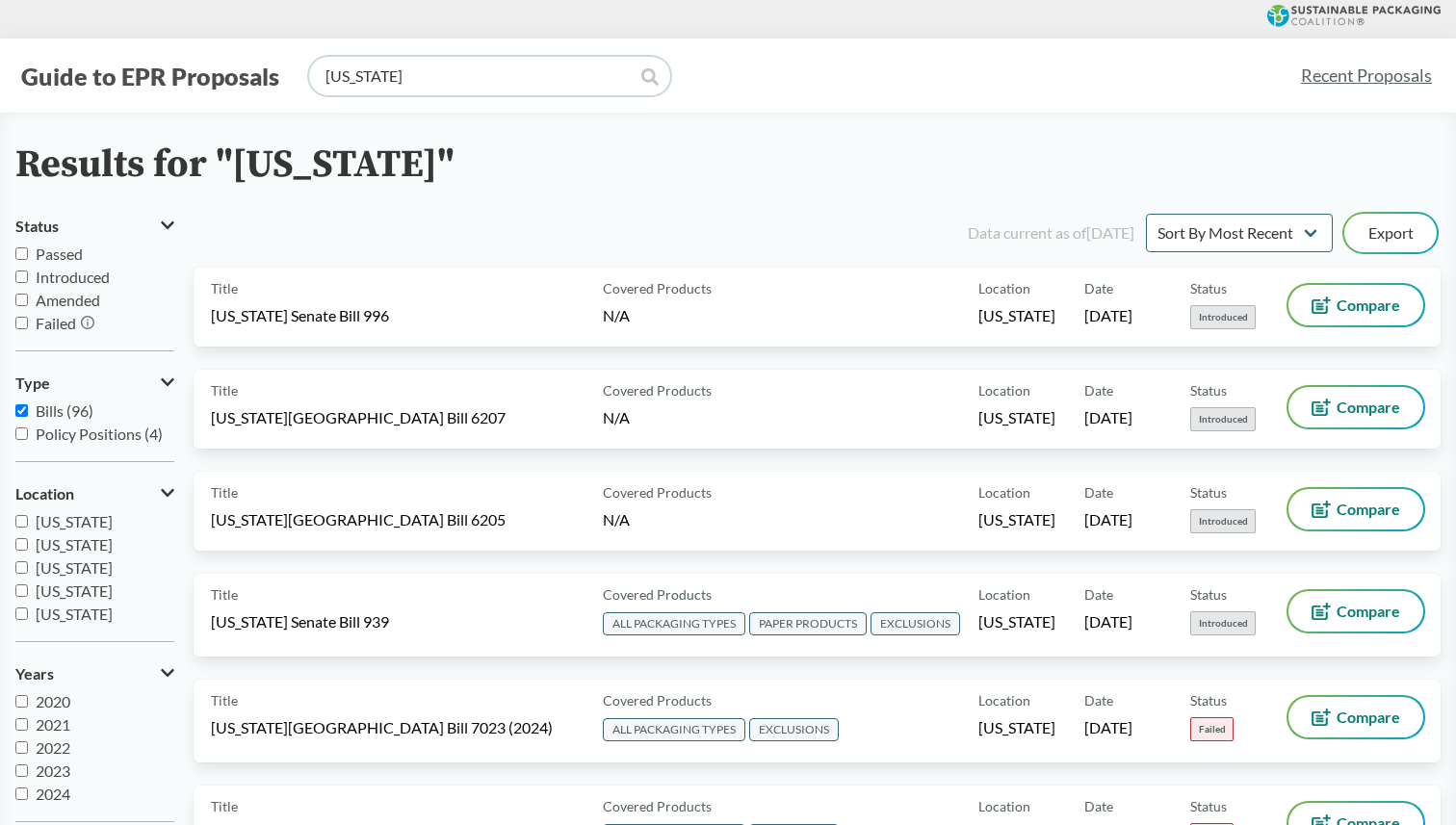 click on "[US_STATE]" at bounding box center (489, 76) 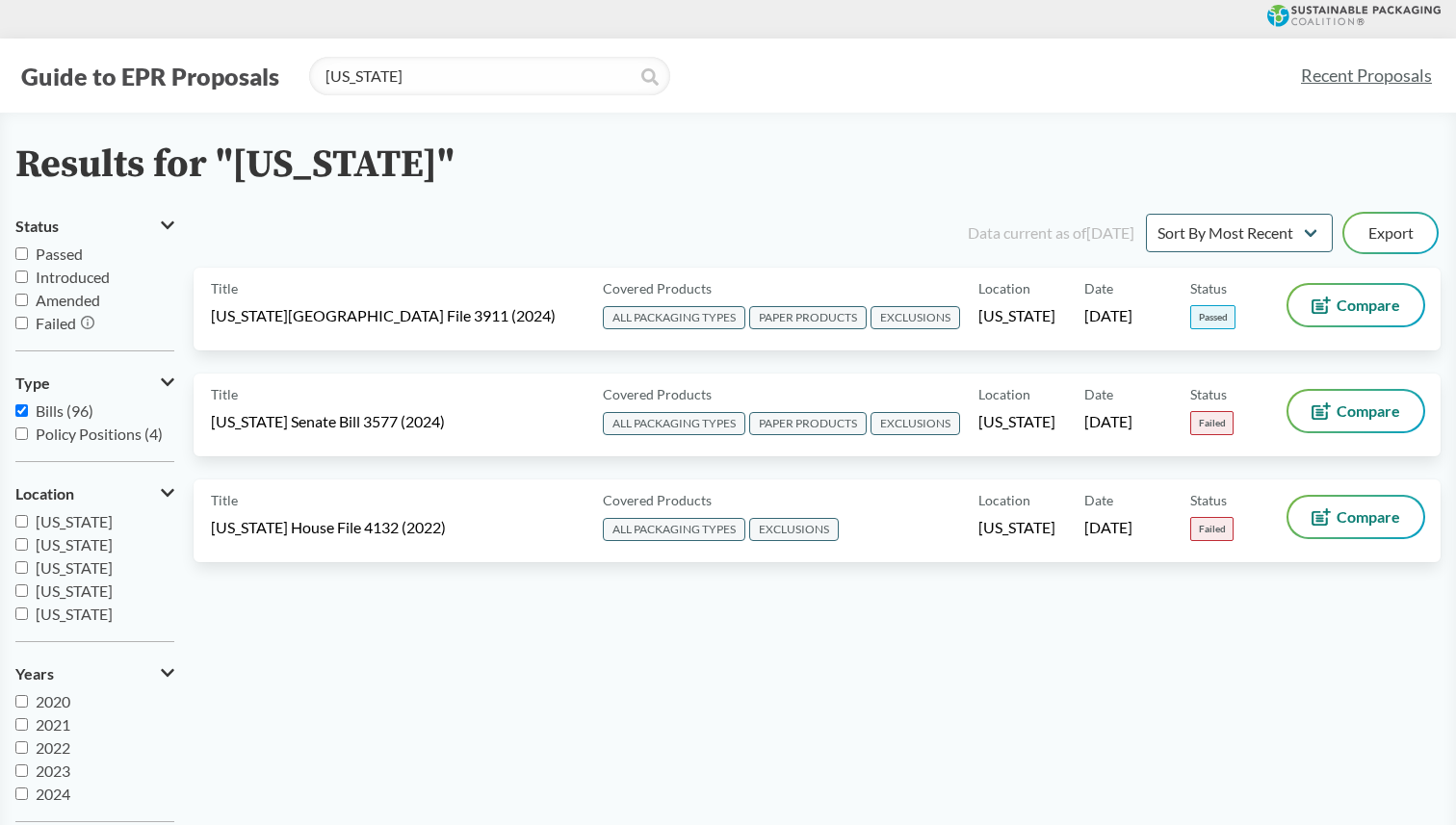 click on "Guide to EPR Proposals" at bounding box center (150, 76) 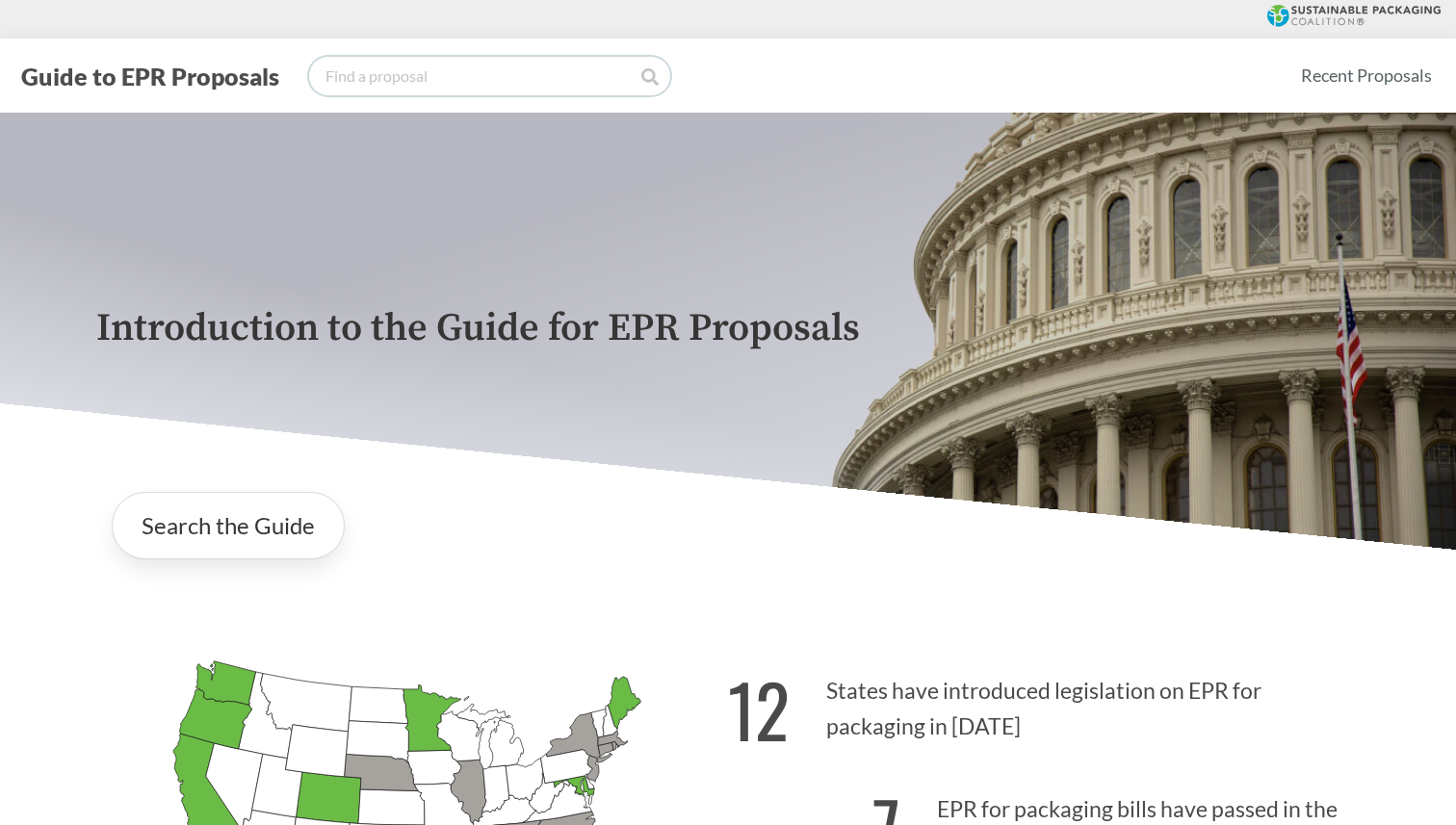 click at bounding box center [489, 76] 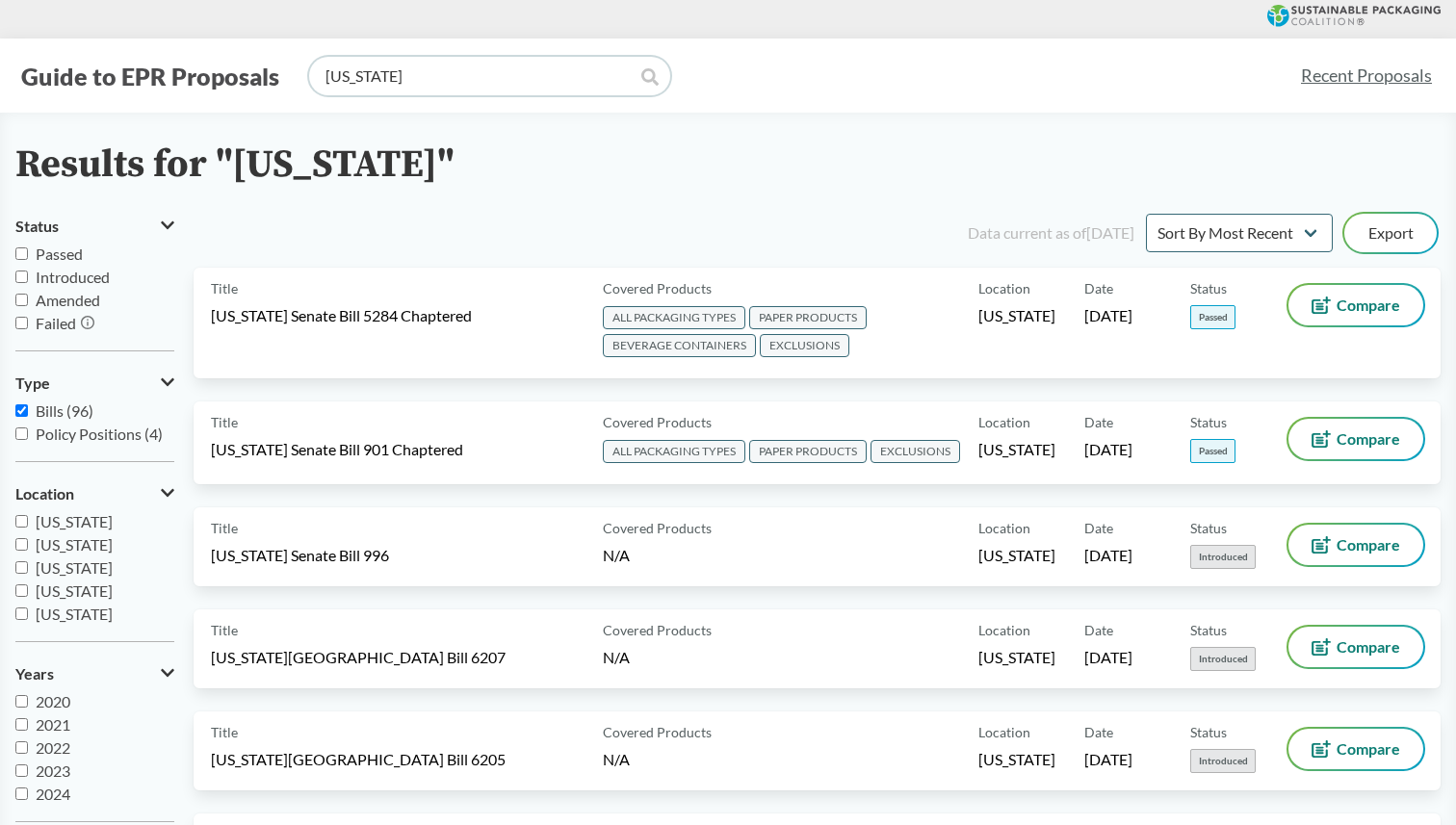 click on "minnesota" at bounding box center [489, 76] 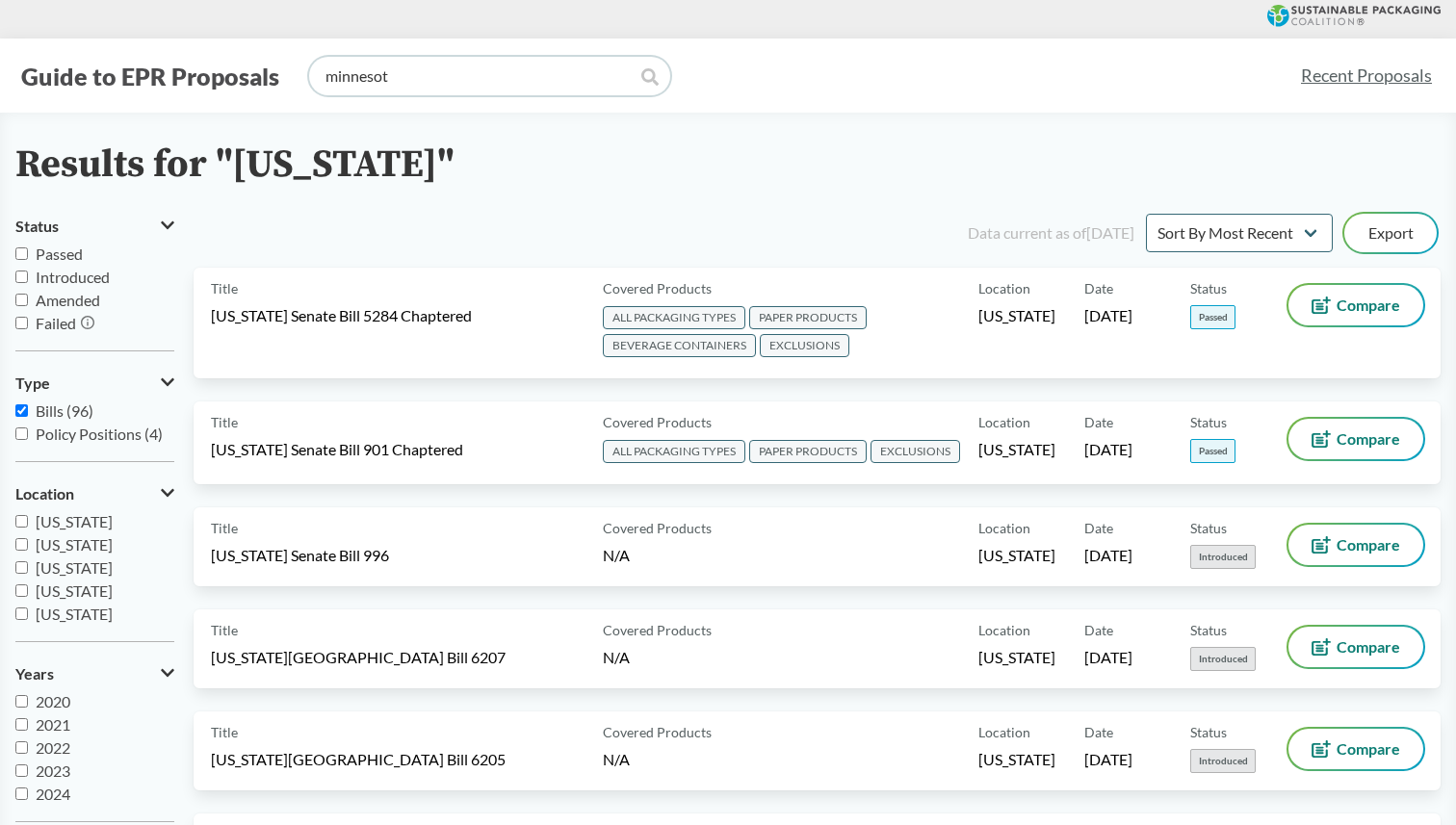 type on "minnesota" 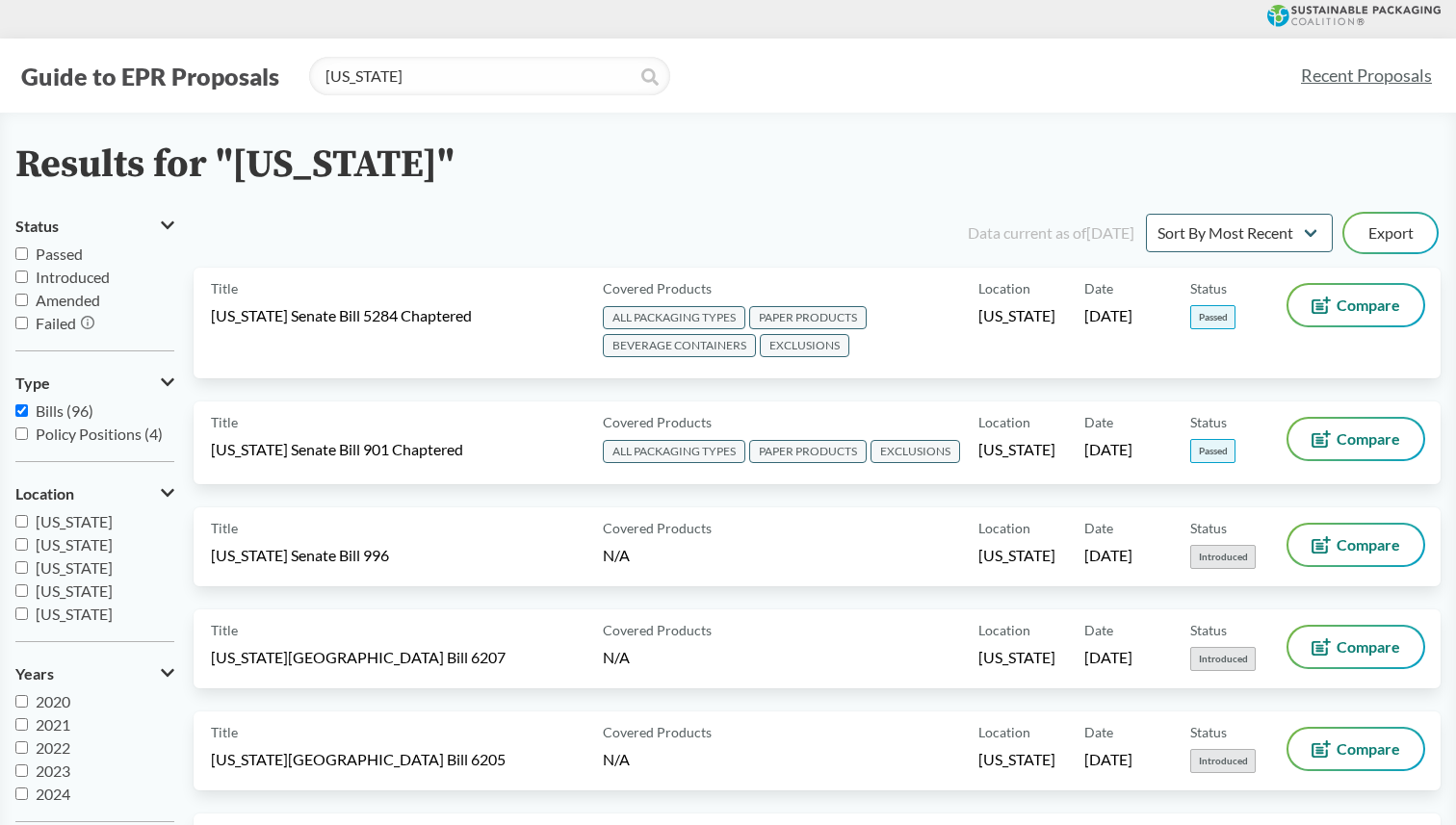 click 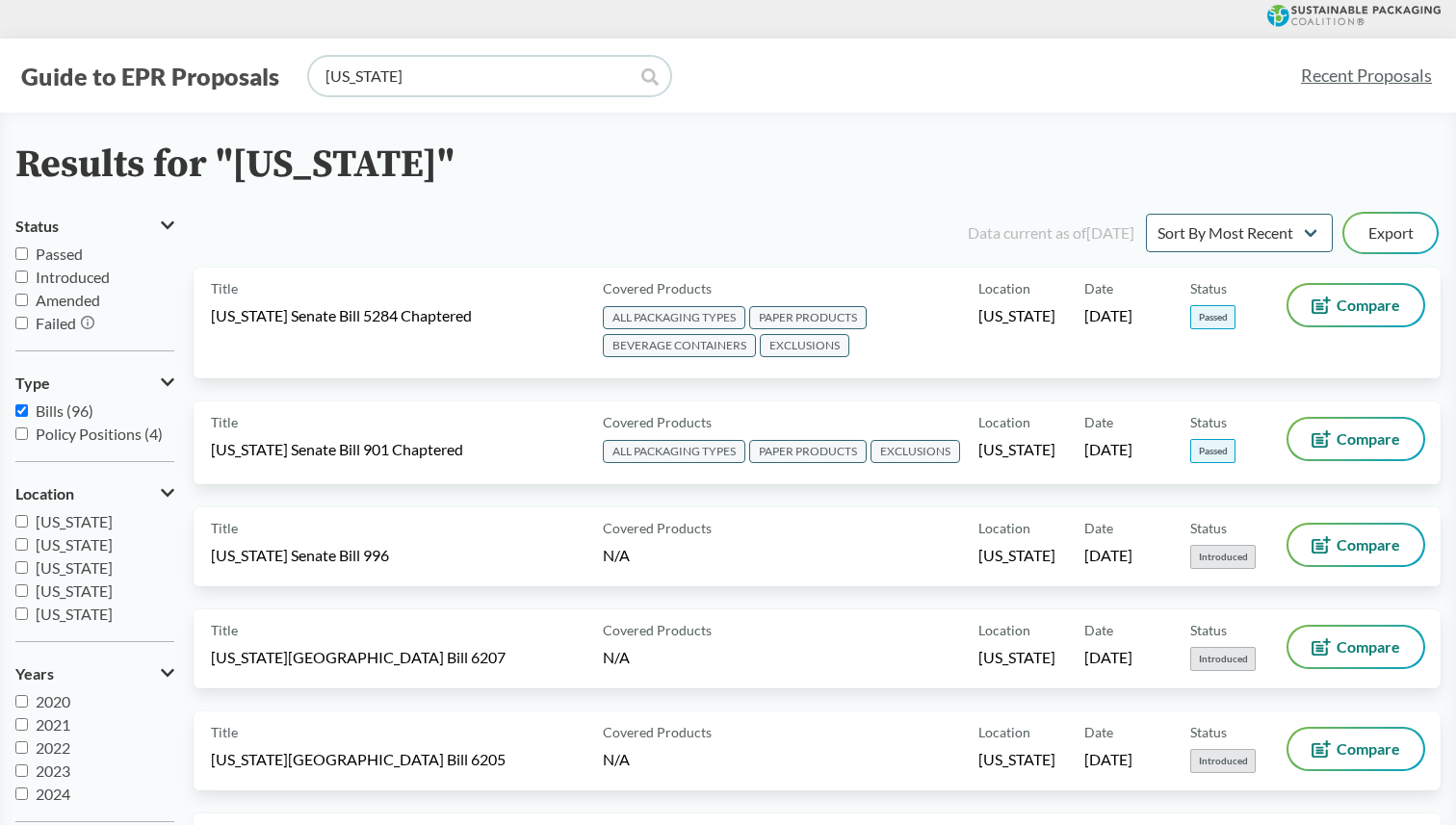 click on "minnesota" at bounding box center [489, 76] 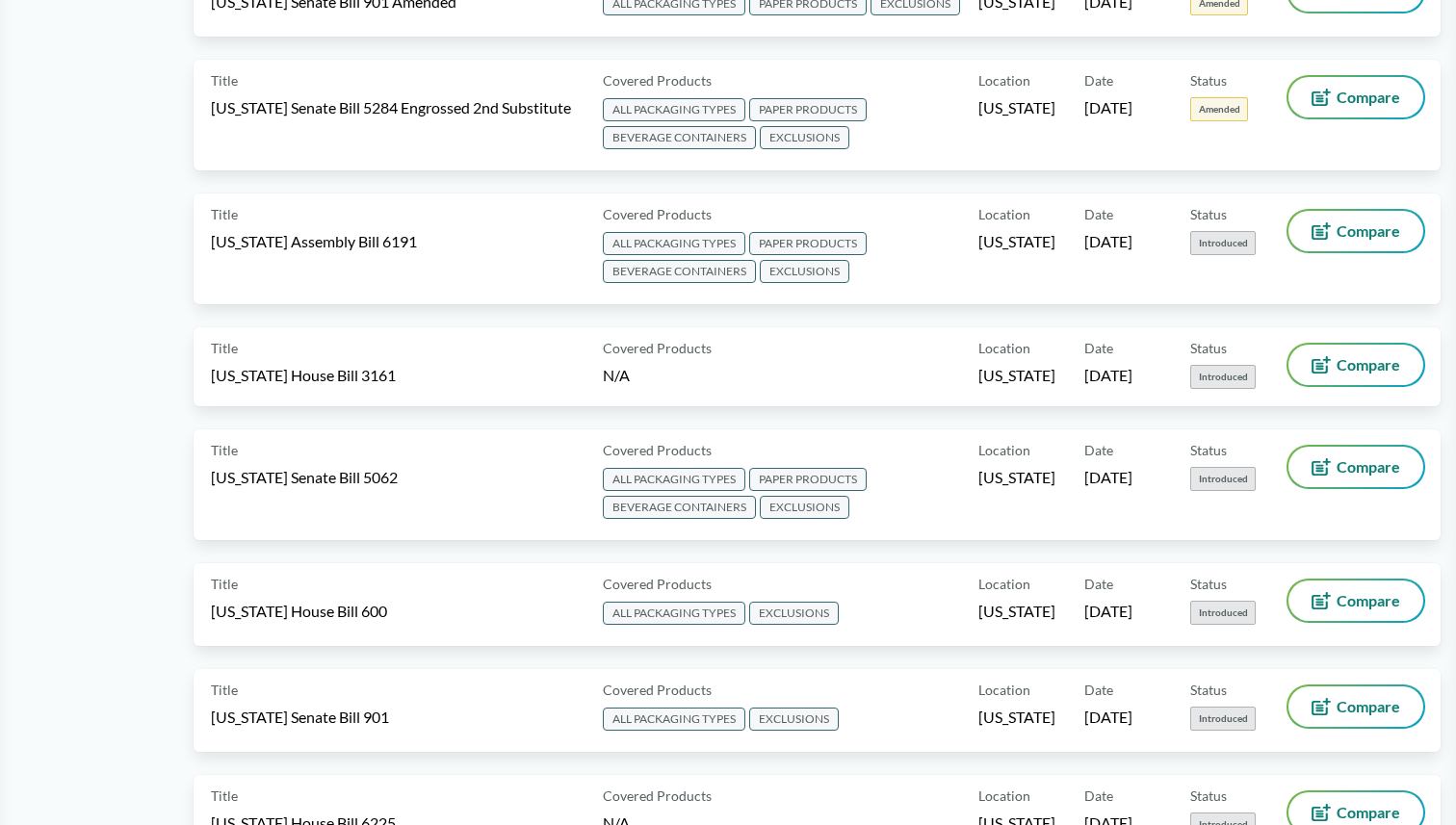scroll, scrollTop: 0, scrollLeft: 0, axis: both 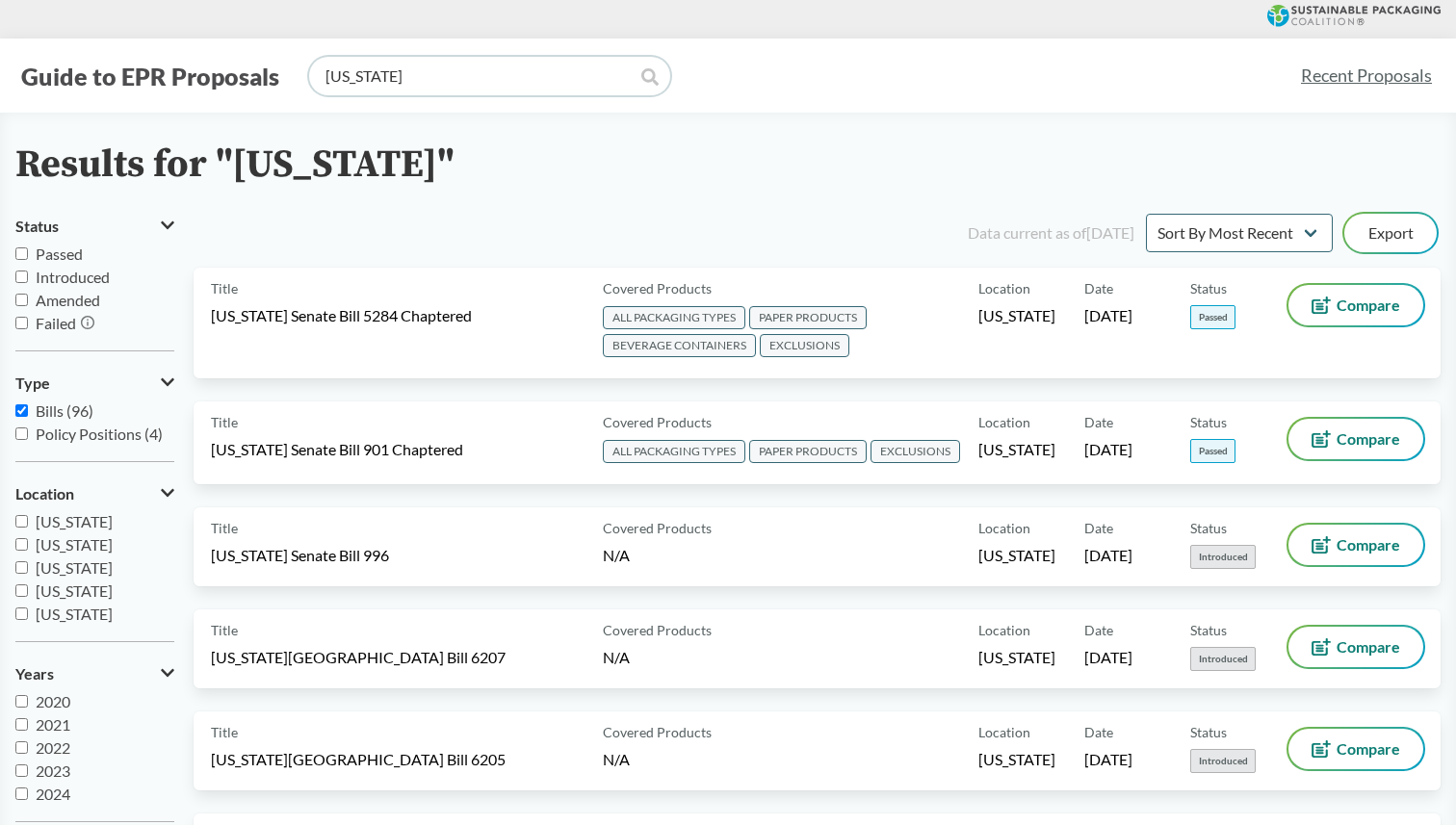 type 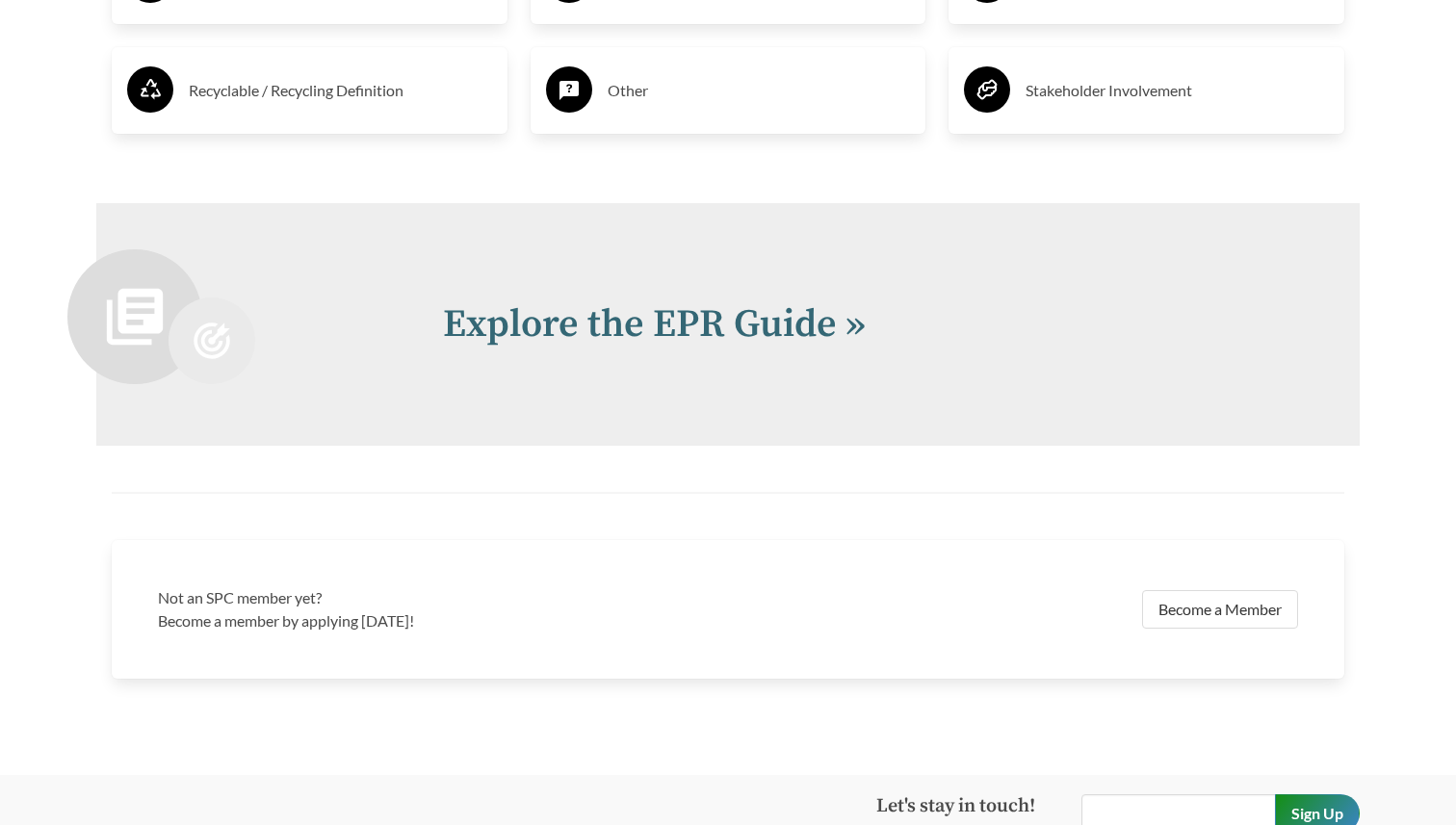 scroll, scrollTop: 4202, scrollLeft: 0, axis: vertical 